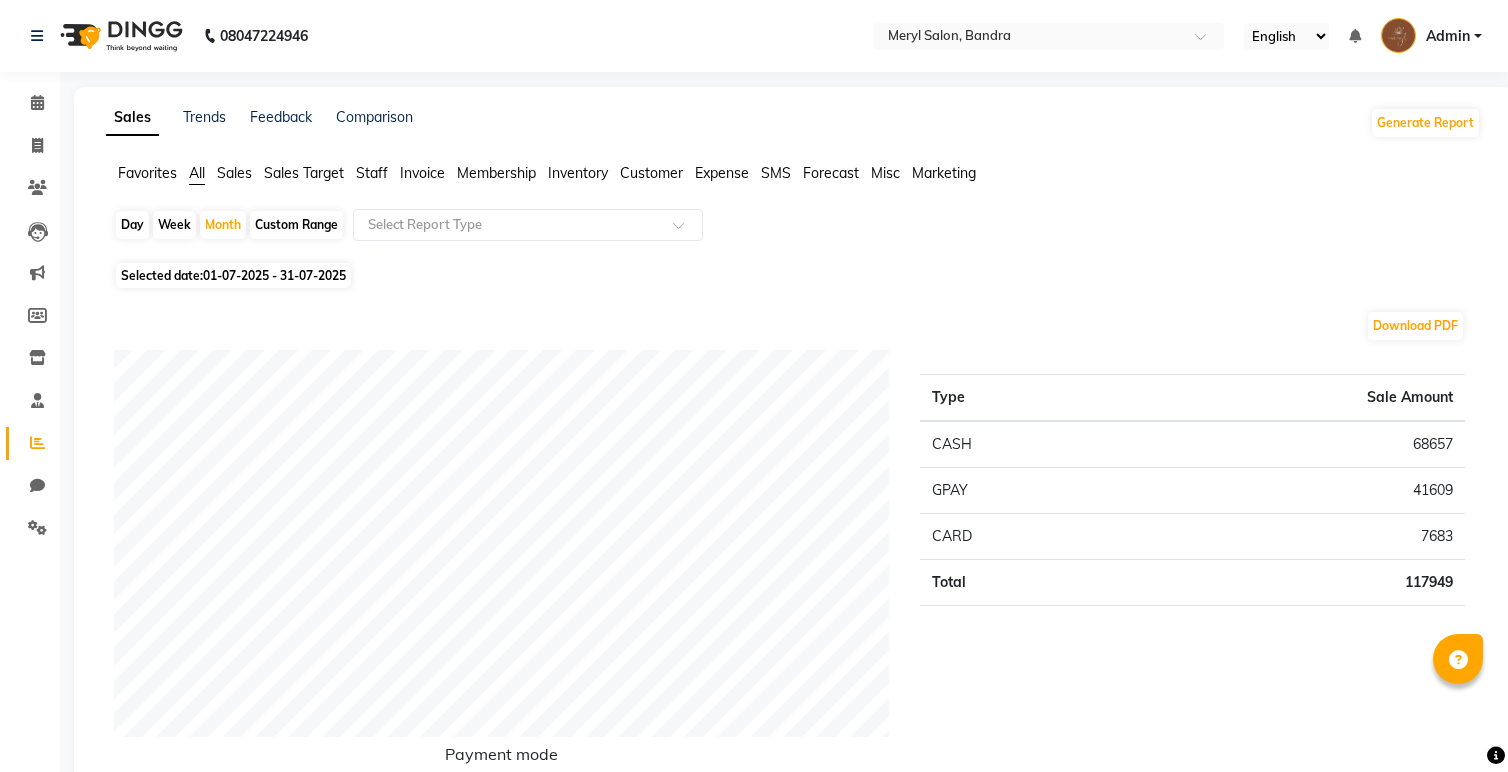 scroll, scrollTop: 0, scrollLeft: 0, axis: both 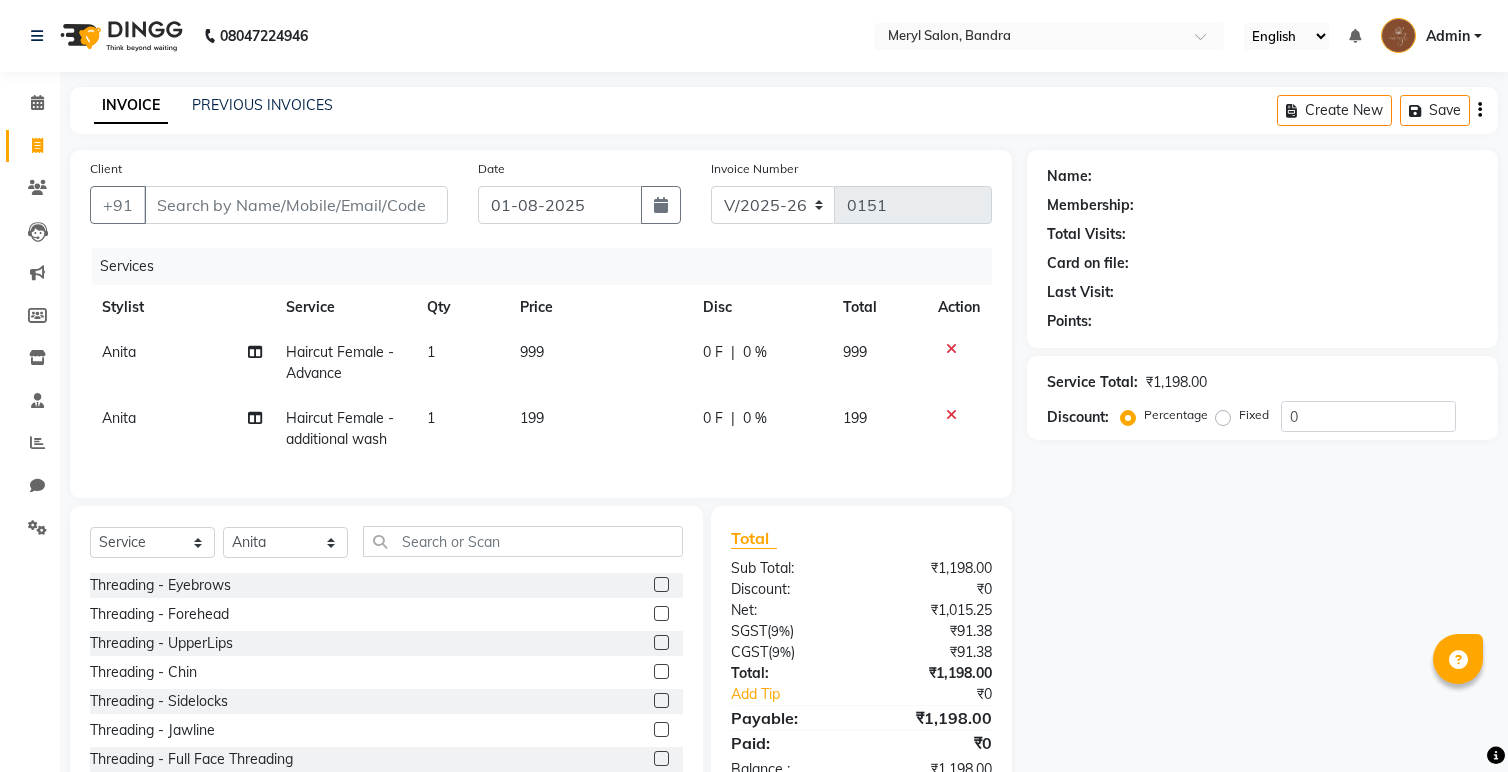 select on "7894" 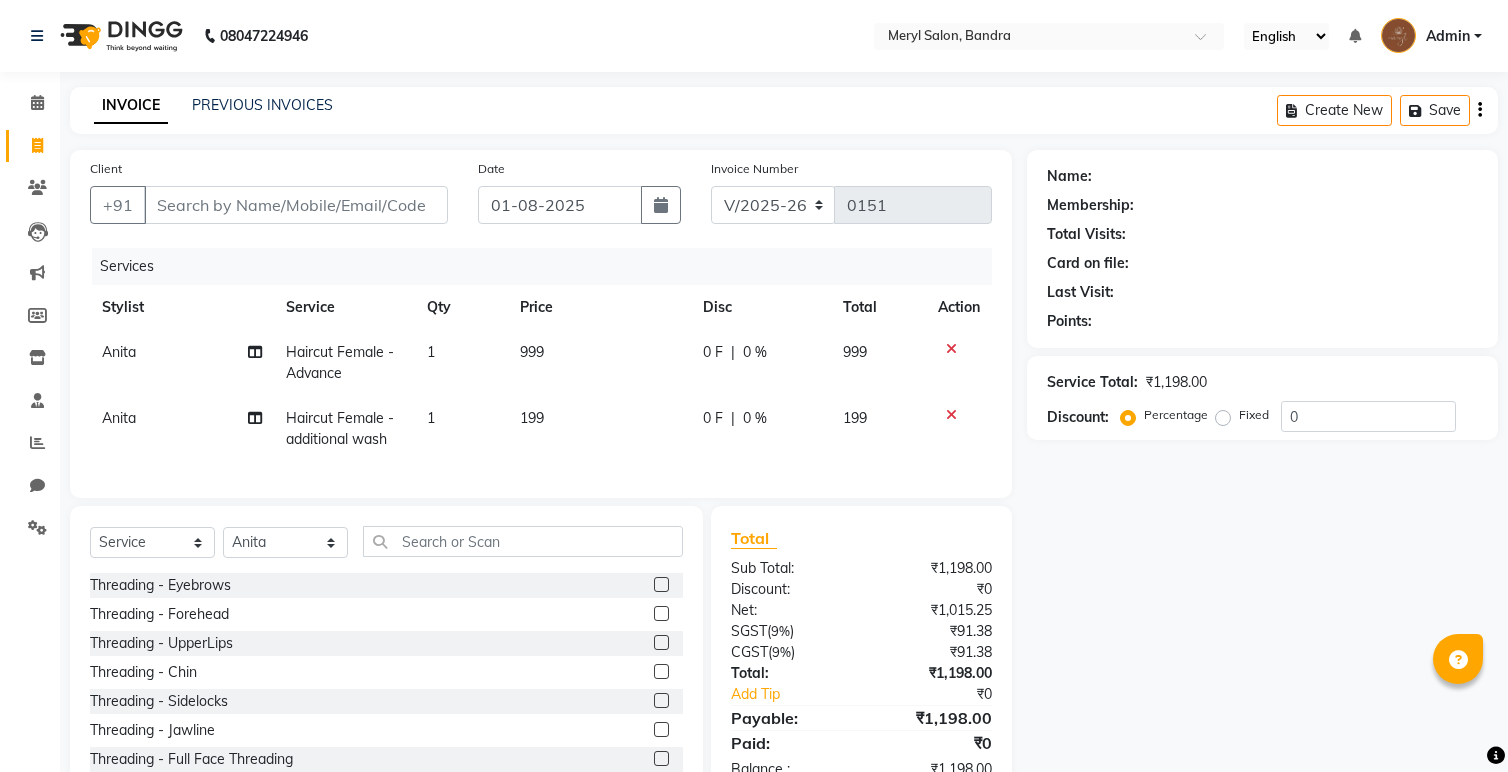 select on "84557" 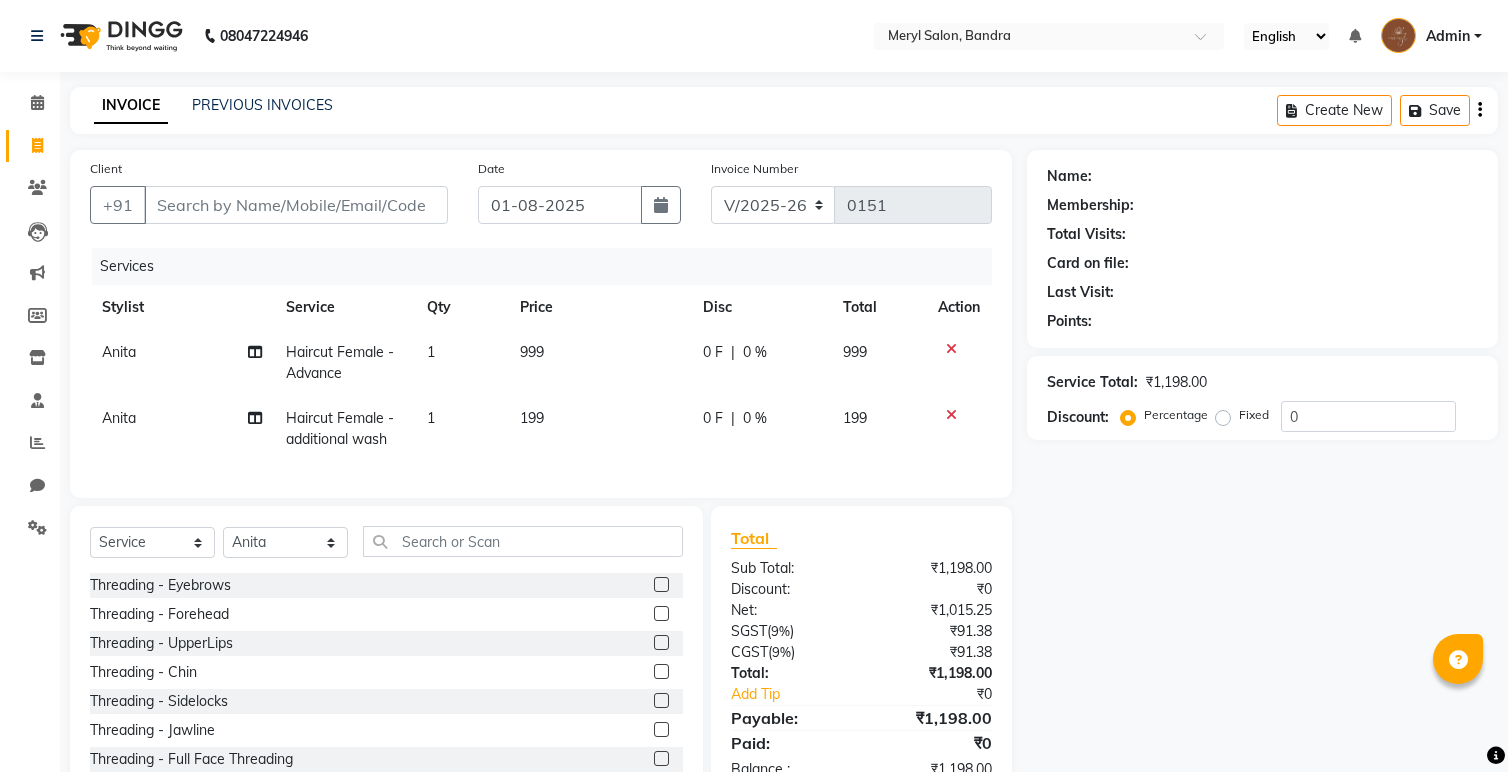 scroll, scrollTop: 59, scrollLeft: 0, axis: vertical 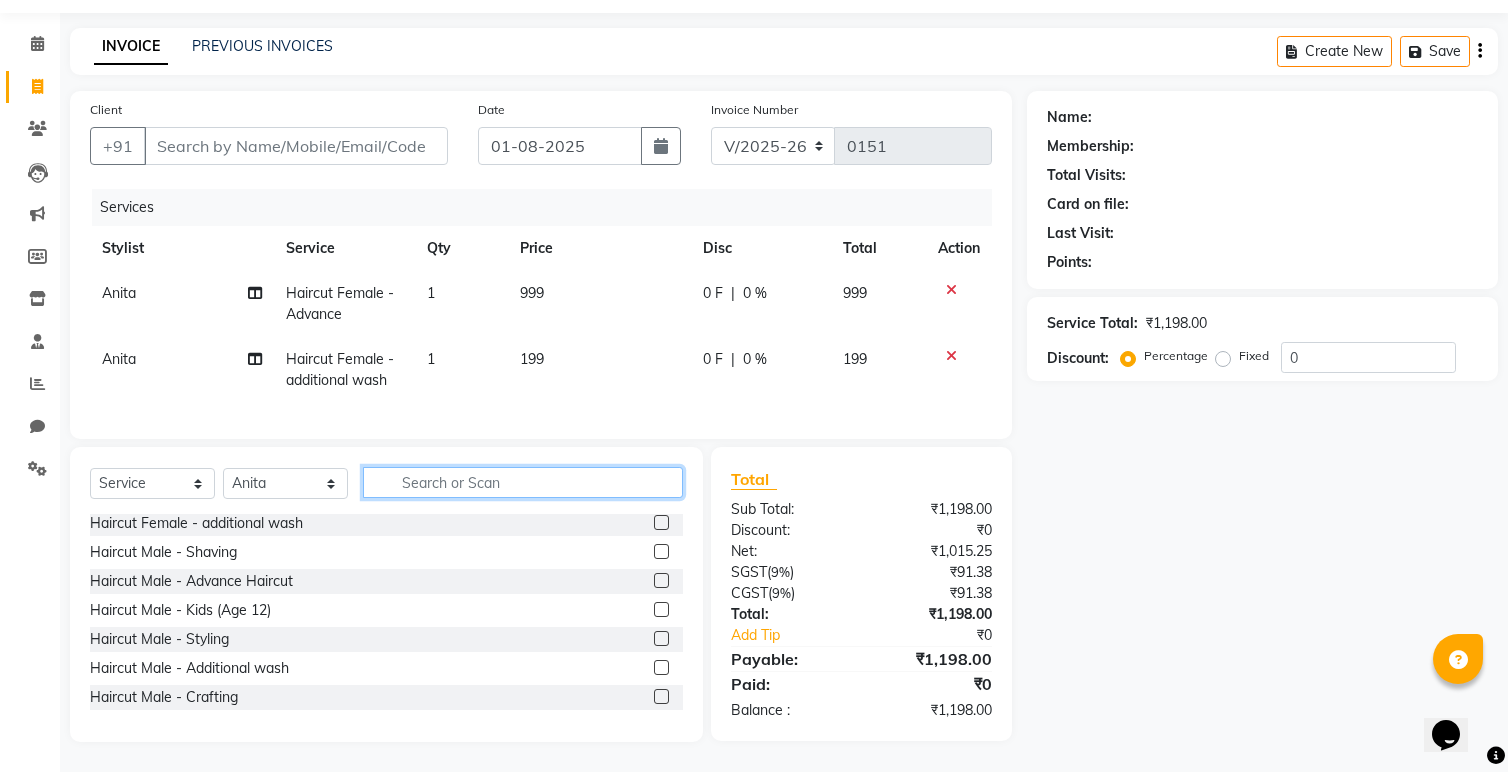 click 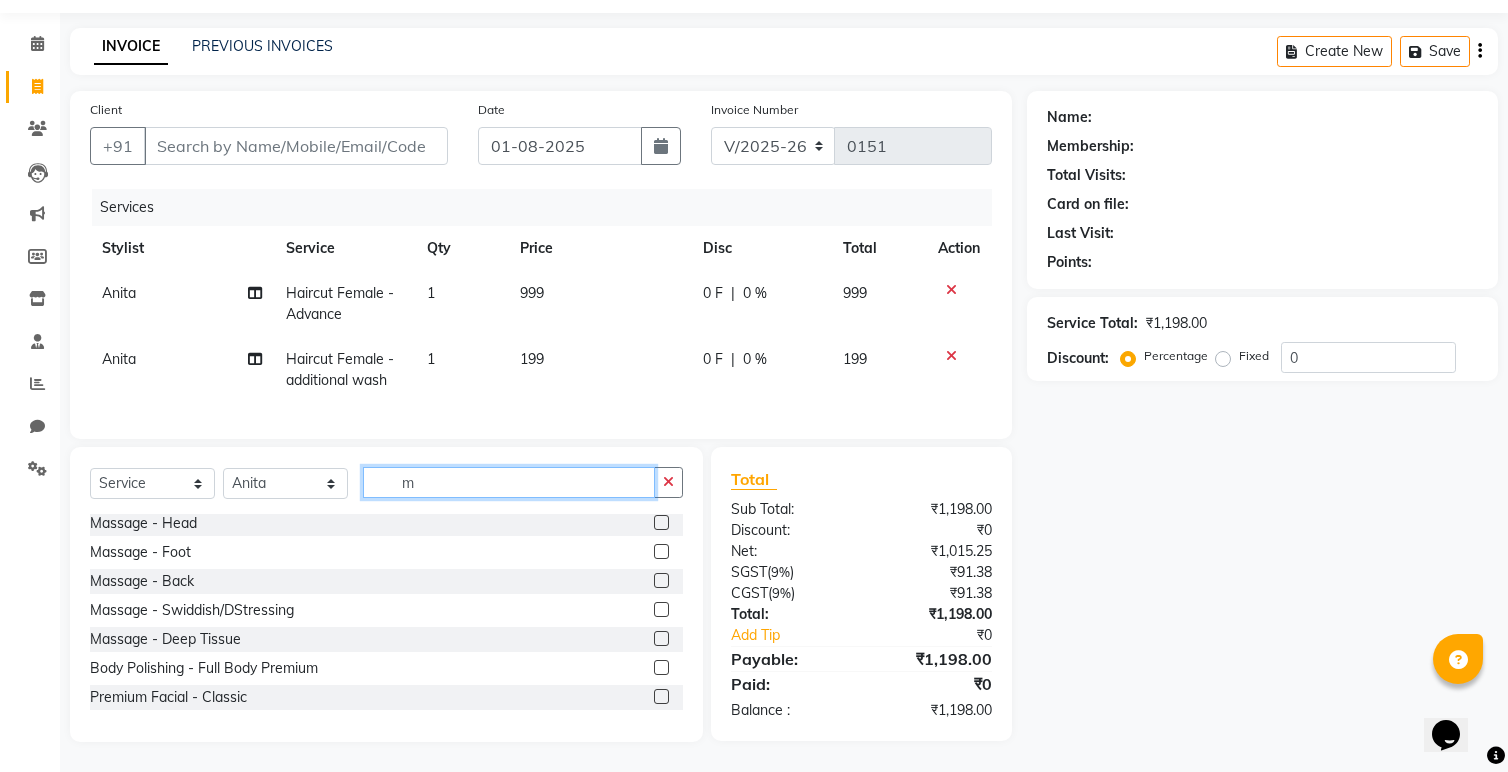 scroll, scrollTop: 380, scrollLeft: 0, axis: vertical 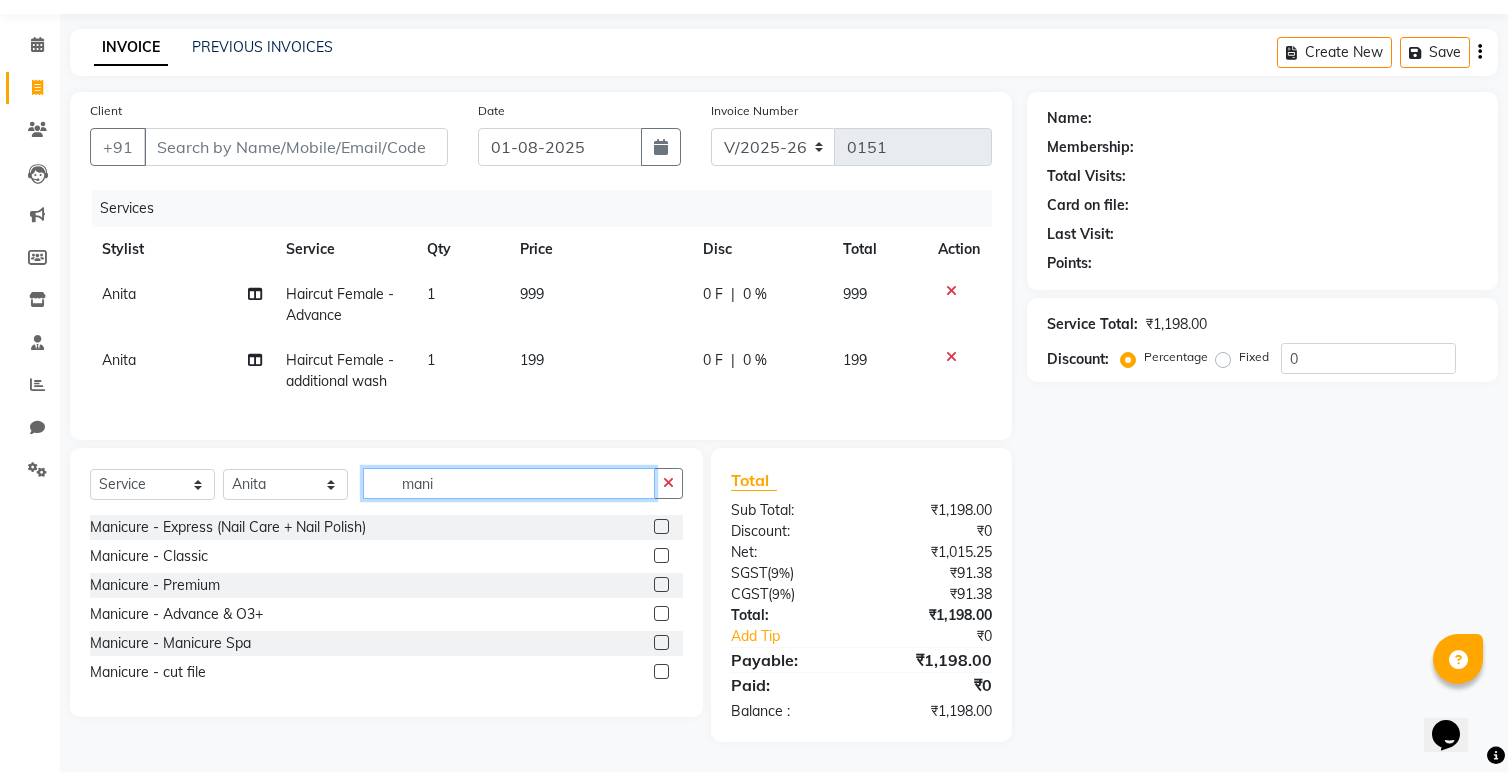 type on "mani" 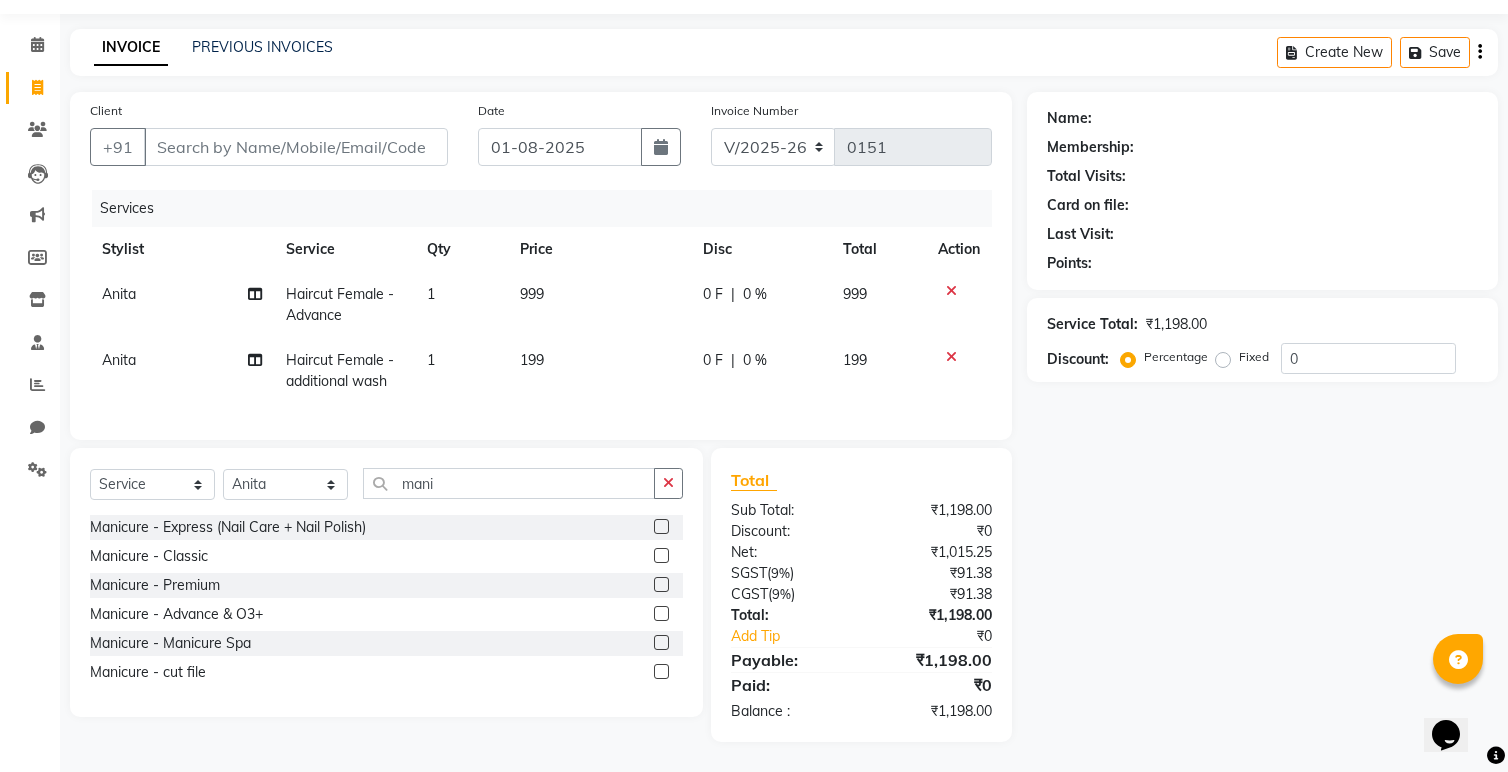 click 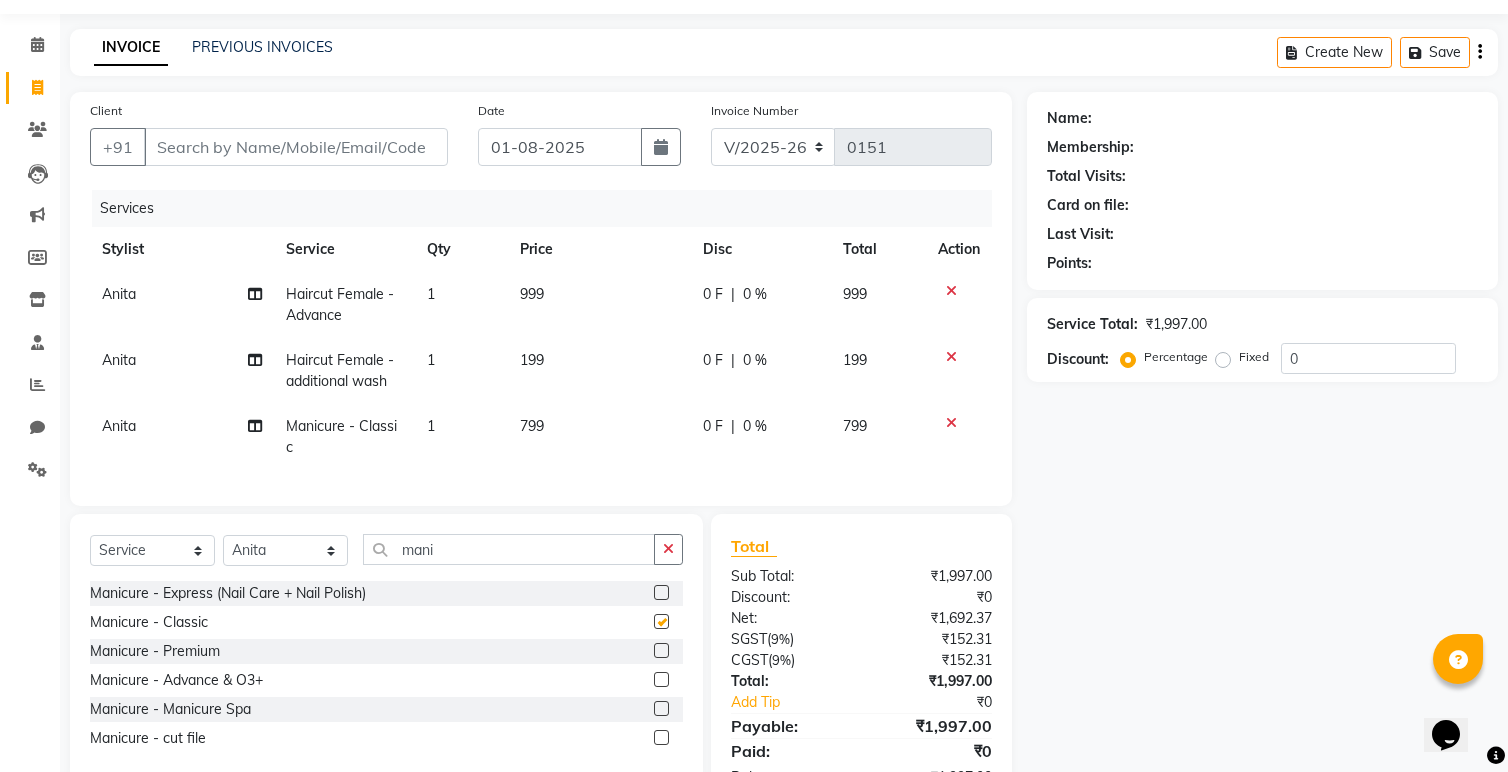 checkbox on "false" 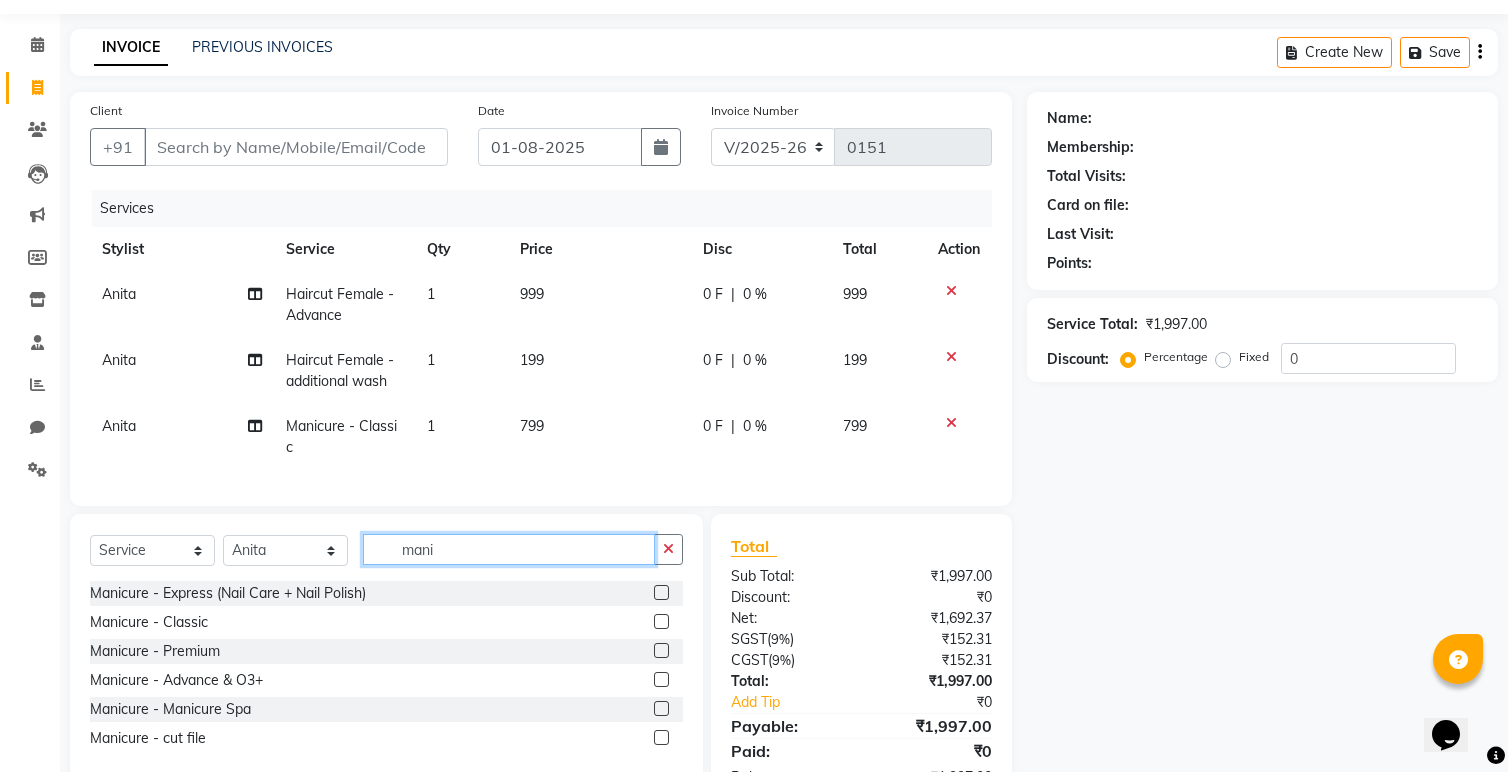 click on "mani" 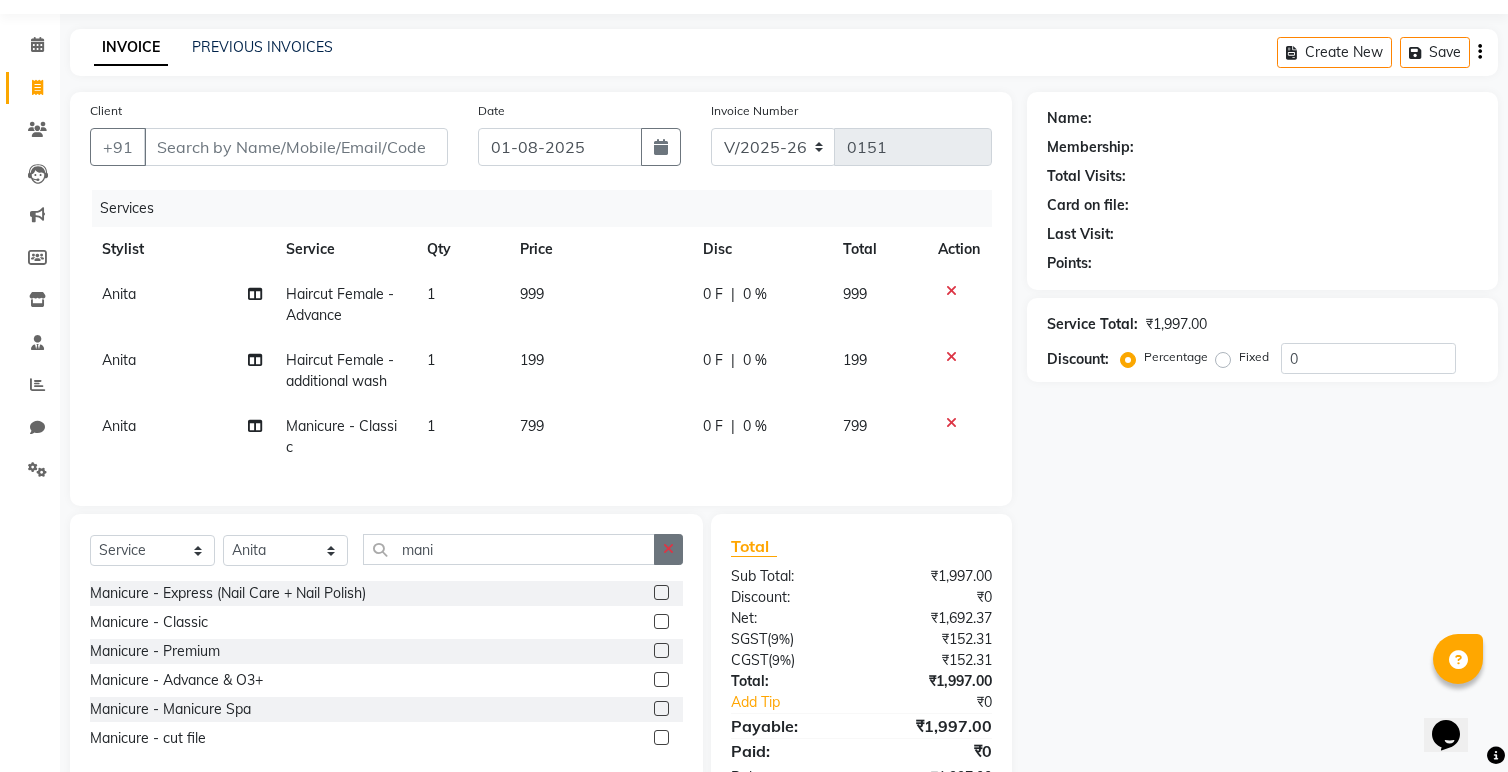 click 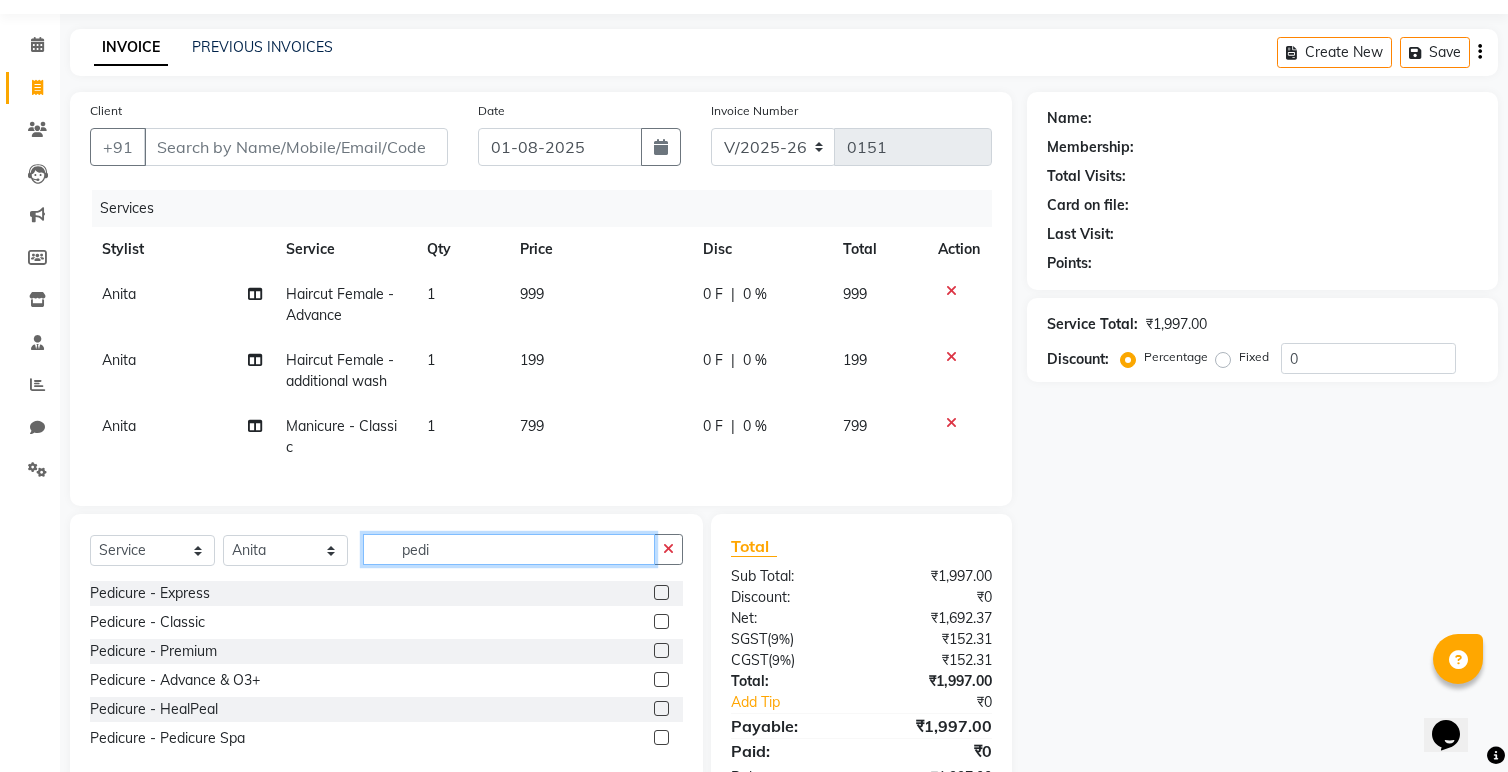 scroll, scrollTop: 124, scrollLeft: 0, axis: vertical 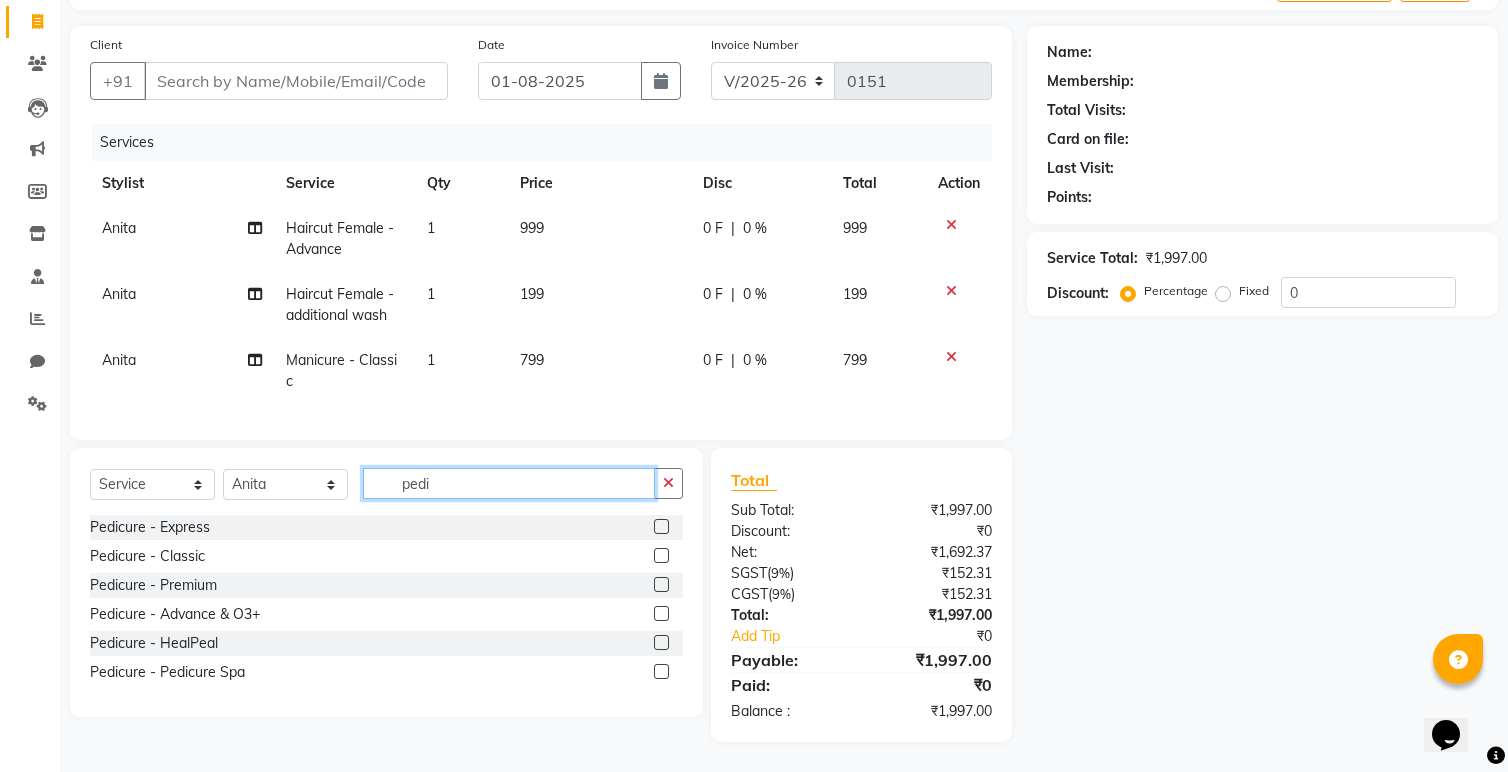 type on "pedi" 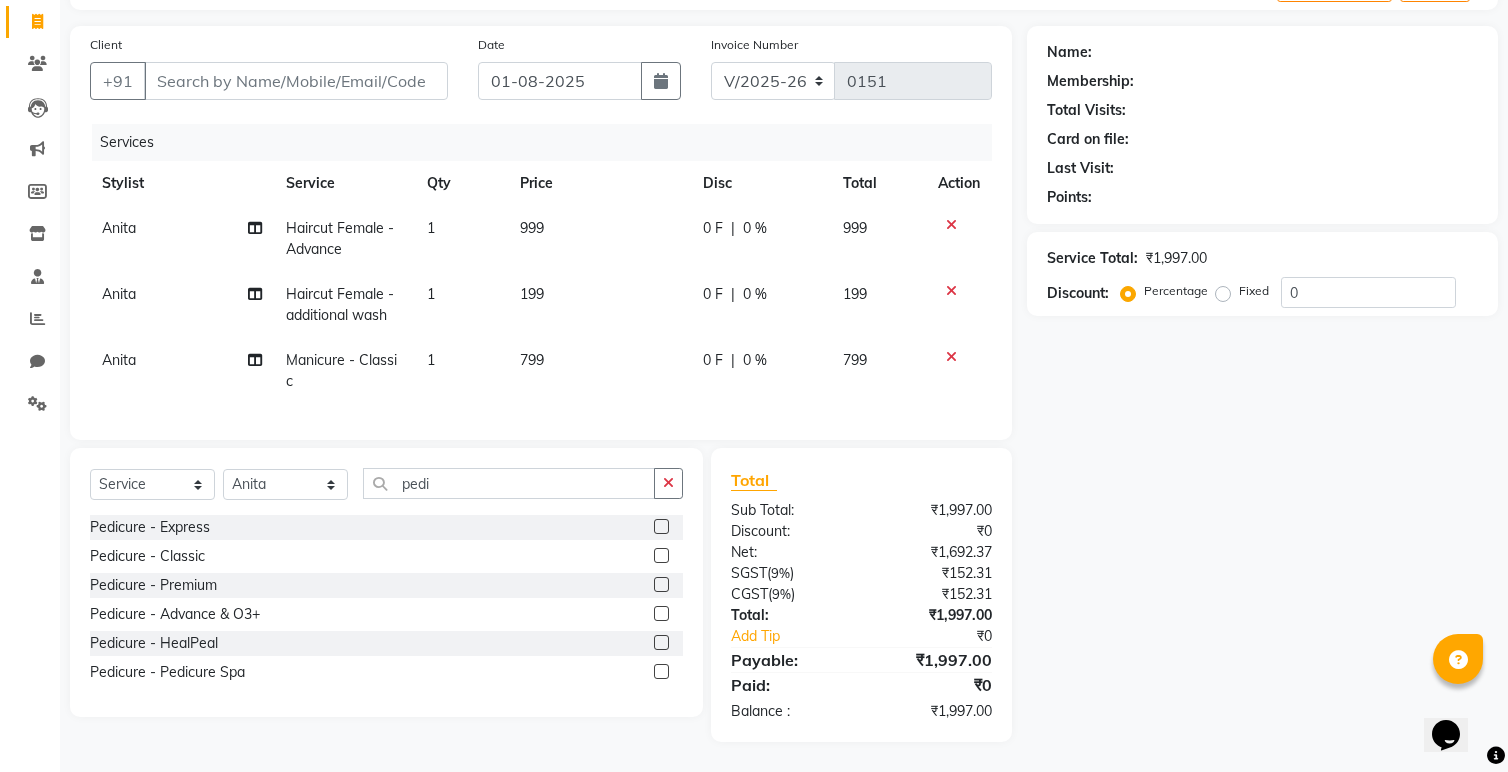 click 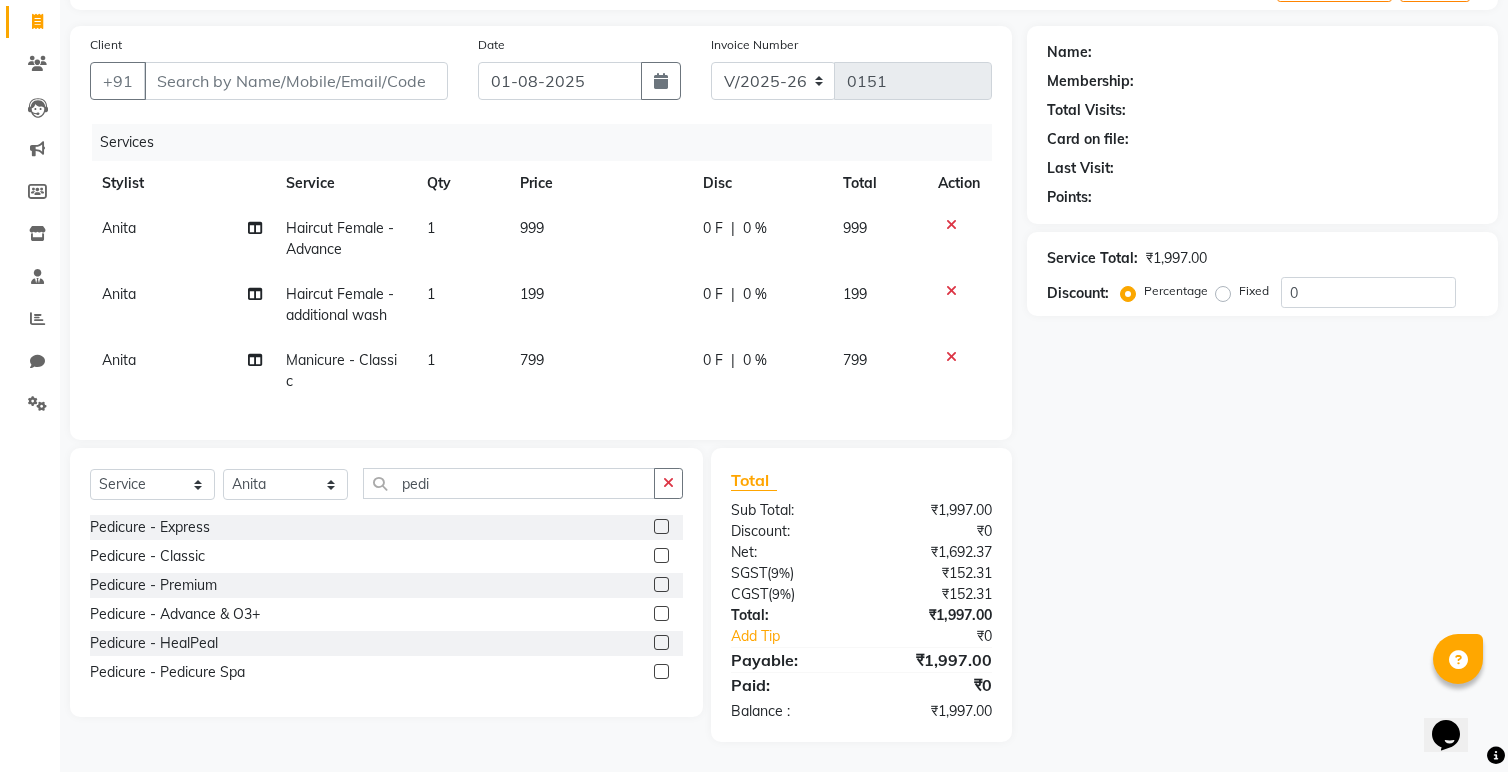 click at bounding box center (660, 556) 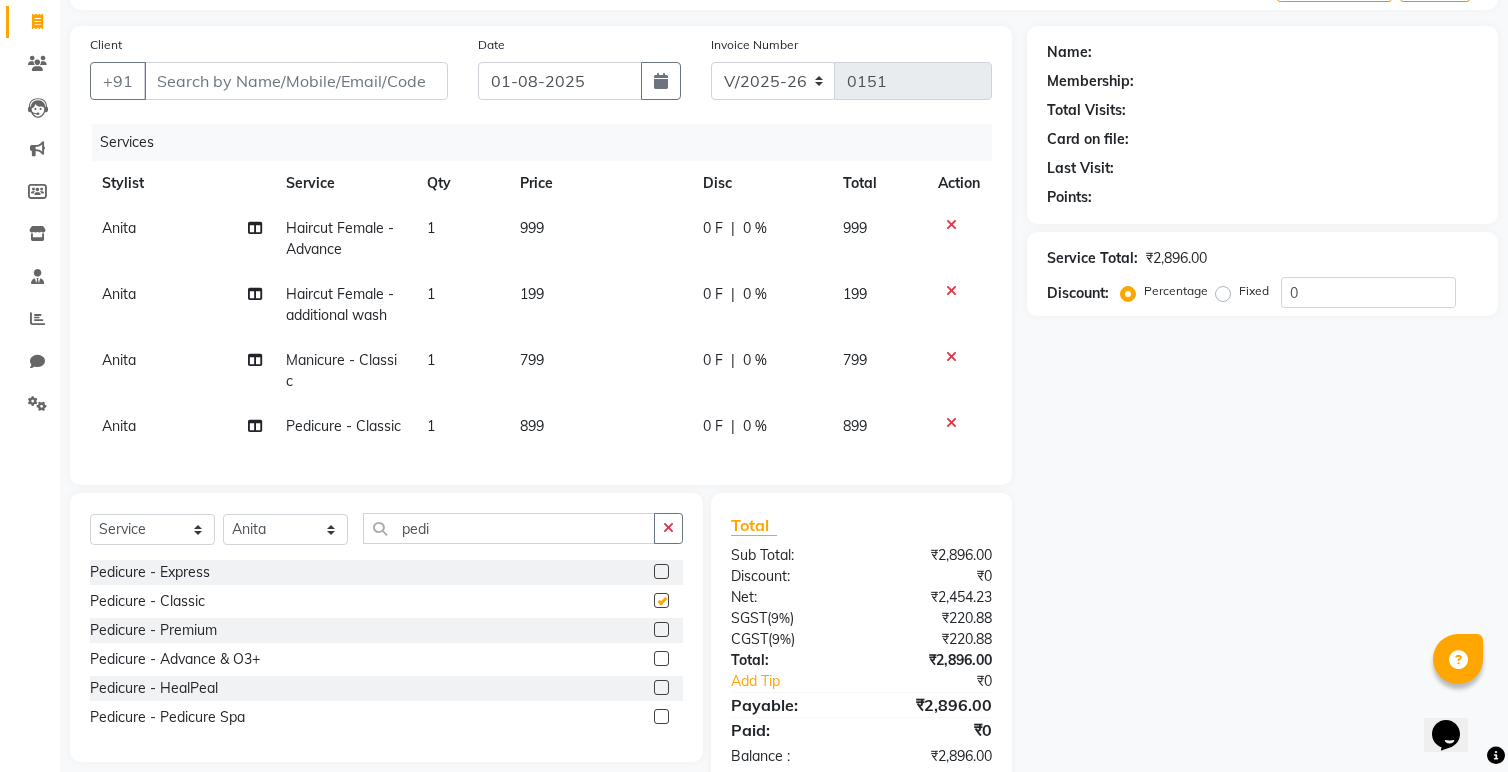 checkbox on "false" 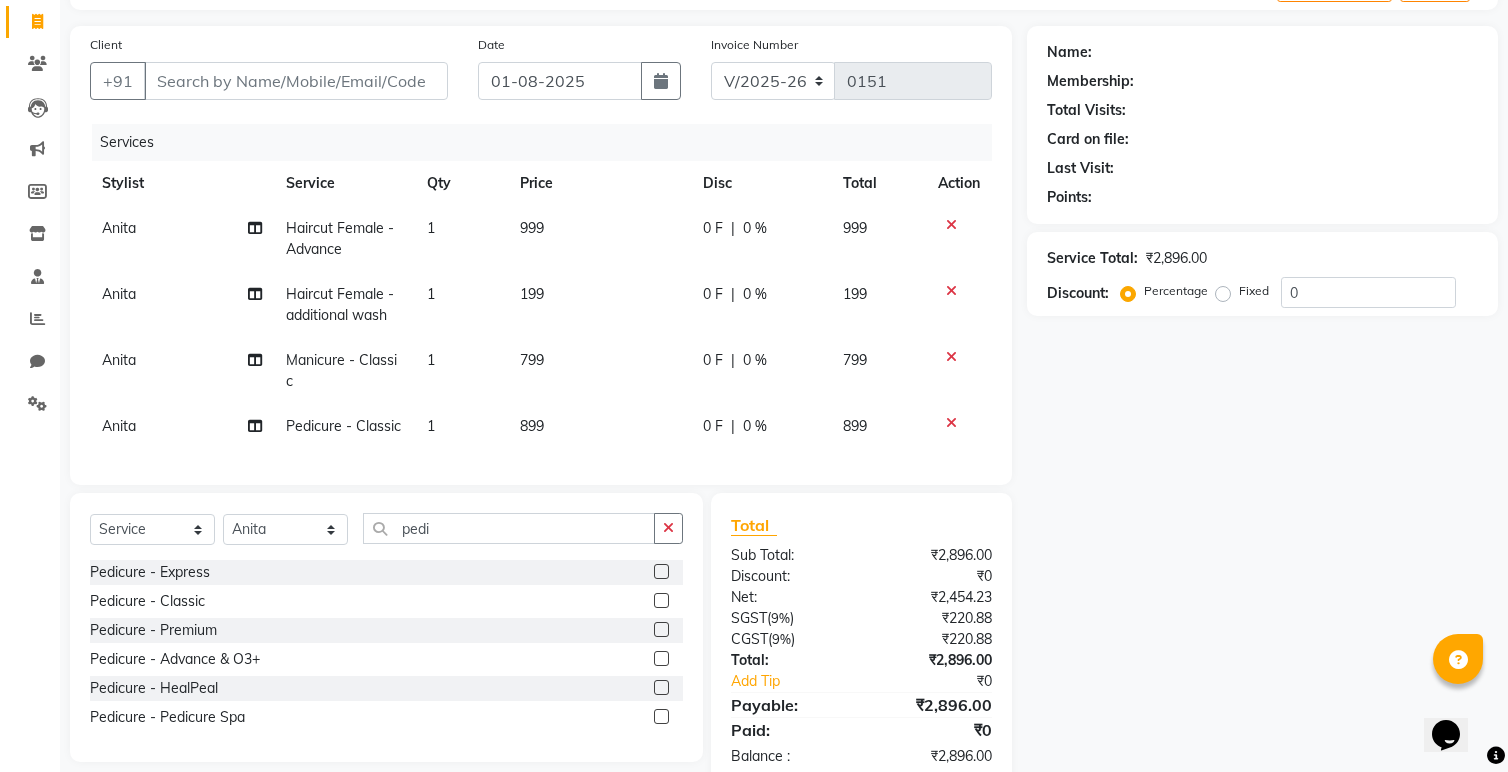 click on "899" 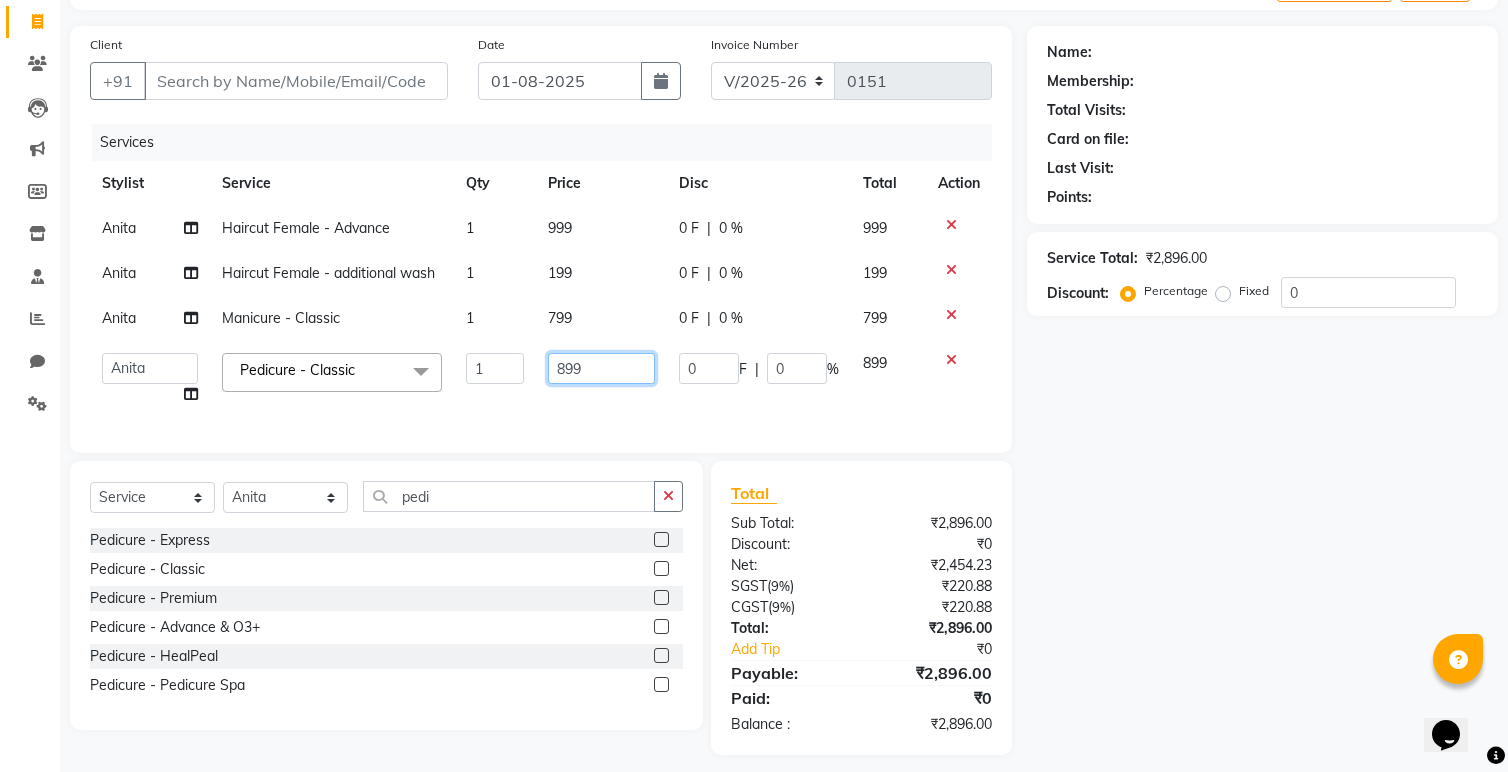 drag, startPoint x: 594, startPoint y: 367, endPoint x: 515, endPoint y: 378, distance: 79.762146 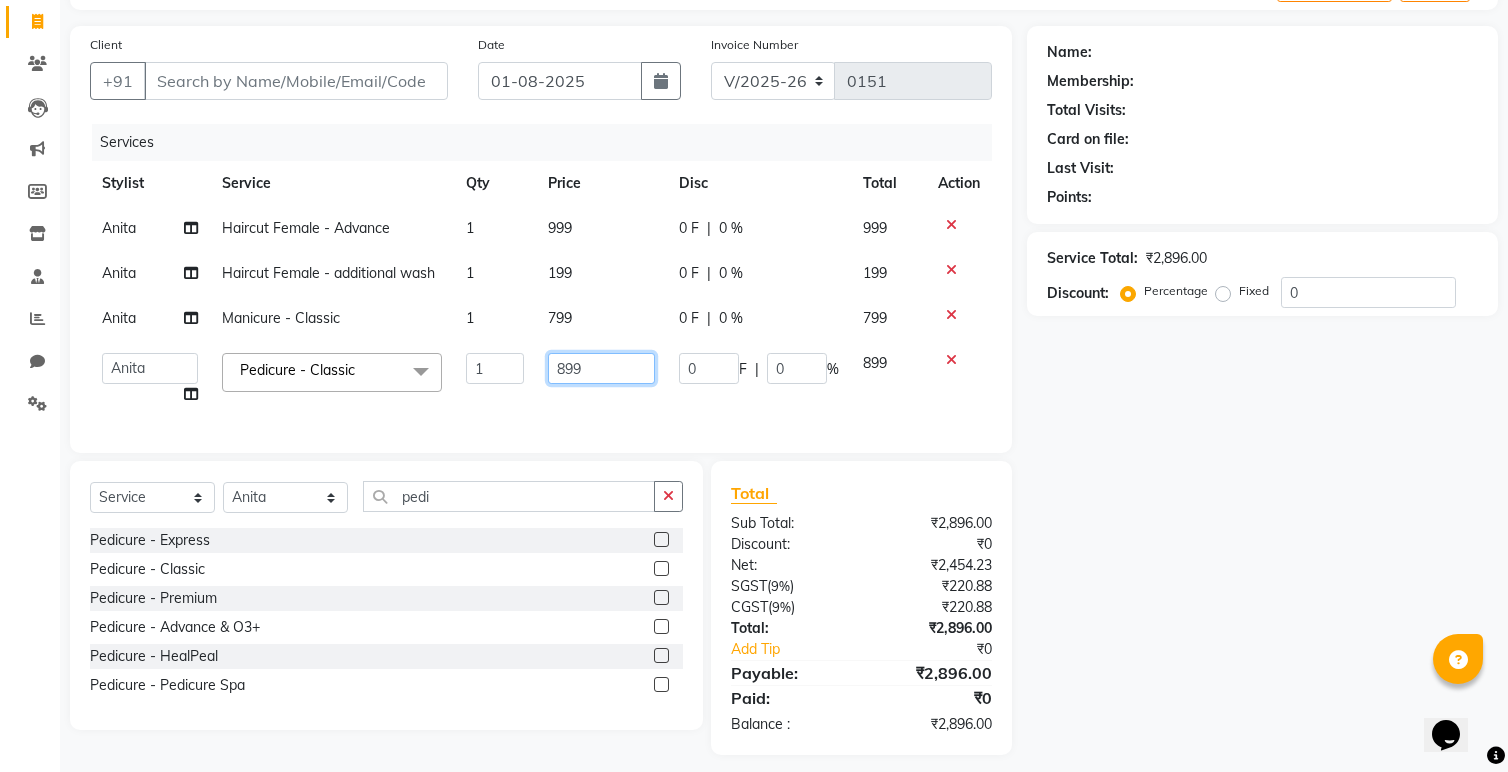 click on "[FIRST] [FIRST] [FIRST] [FIRST] [FIRST] [FIRST] [FIRST] [FIRST] [FIRST] [FIRST] [FIRST] [FIRST] Pedicure - Classic x Threading - Eyebrows Threading - Forehead Threading - UpperLips Threading - Chin Threading - Sidelocks Threading - Jawline Threading - Full Face Threading Manicure - Express (Nail Care + Nail Polish) Manicure - Classic Manicure - Premium Manicure - Advance & O3+ Manicure - Manicure Spa Manicure - cut file Pedicure - Express Pedicure - Classic Pedicure - Premium Pedicure - Advance & O3+ Pedicure - HealPeal Pedicure - Pedicure Spa Hairwash - Hairwash Hairwash - Straight Blowdry Hairwash - Out/In Curls Blowdry Hairwash - Ironing Hairwash - Tongs Hairwash - Crimping Hairwash - Hair Styling Hairwash - 3TENX wash Haircut Female - Triming Haircut Female - Fringe/Bangs Haircut Female - Kids (Age 12) Haircut Female - Advance Haircut Female - Creative Haircut Female - additional wash Haircut Male - Shaving Haircut Male - Advance Haircut Haircut Male - Kids (Age 12) Haircut Male - Styling 1" 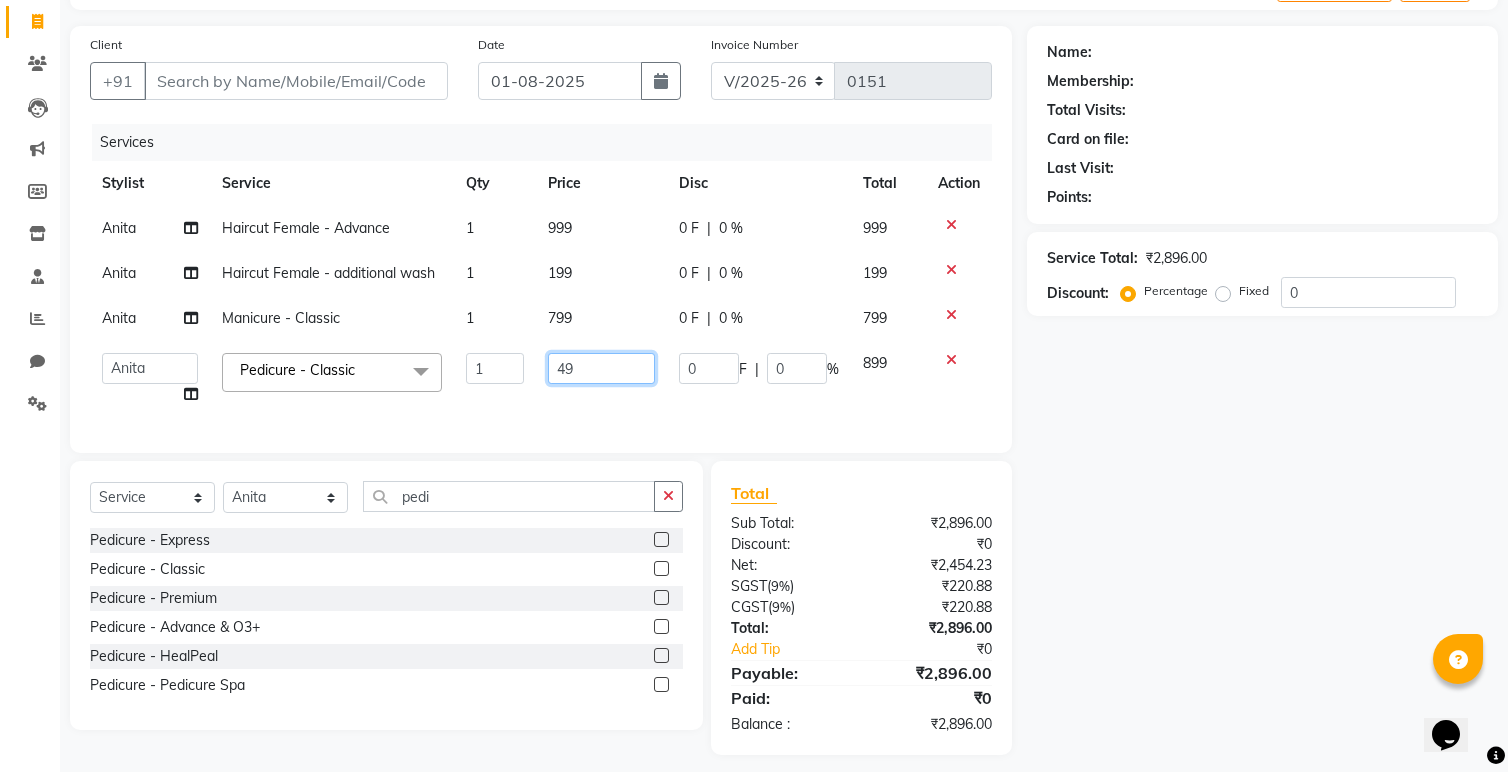 type on "499" 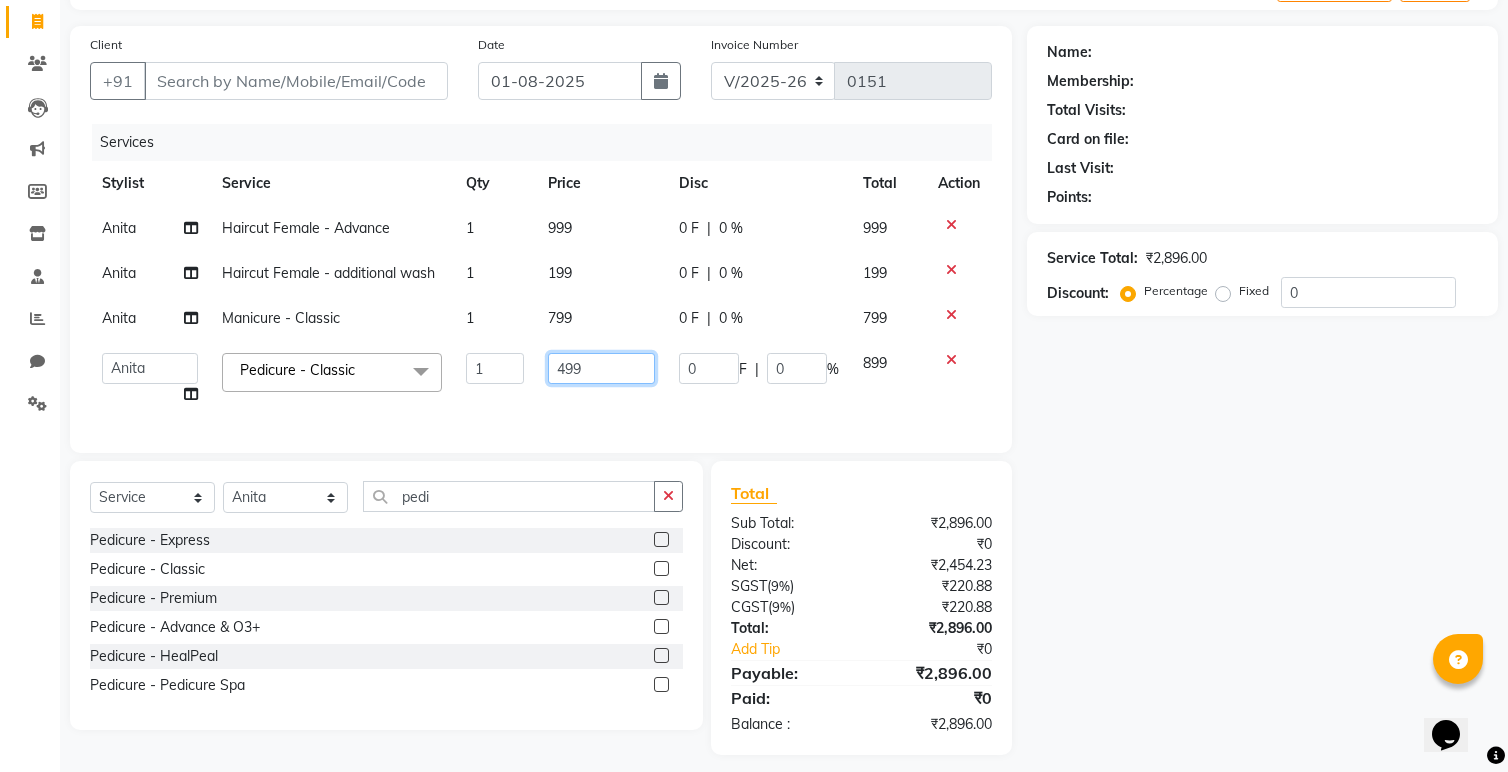drag, startPoint x: 600, startPoint y: 371, endPoint x: 542, endPoint y: 372, distance: 58.00862 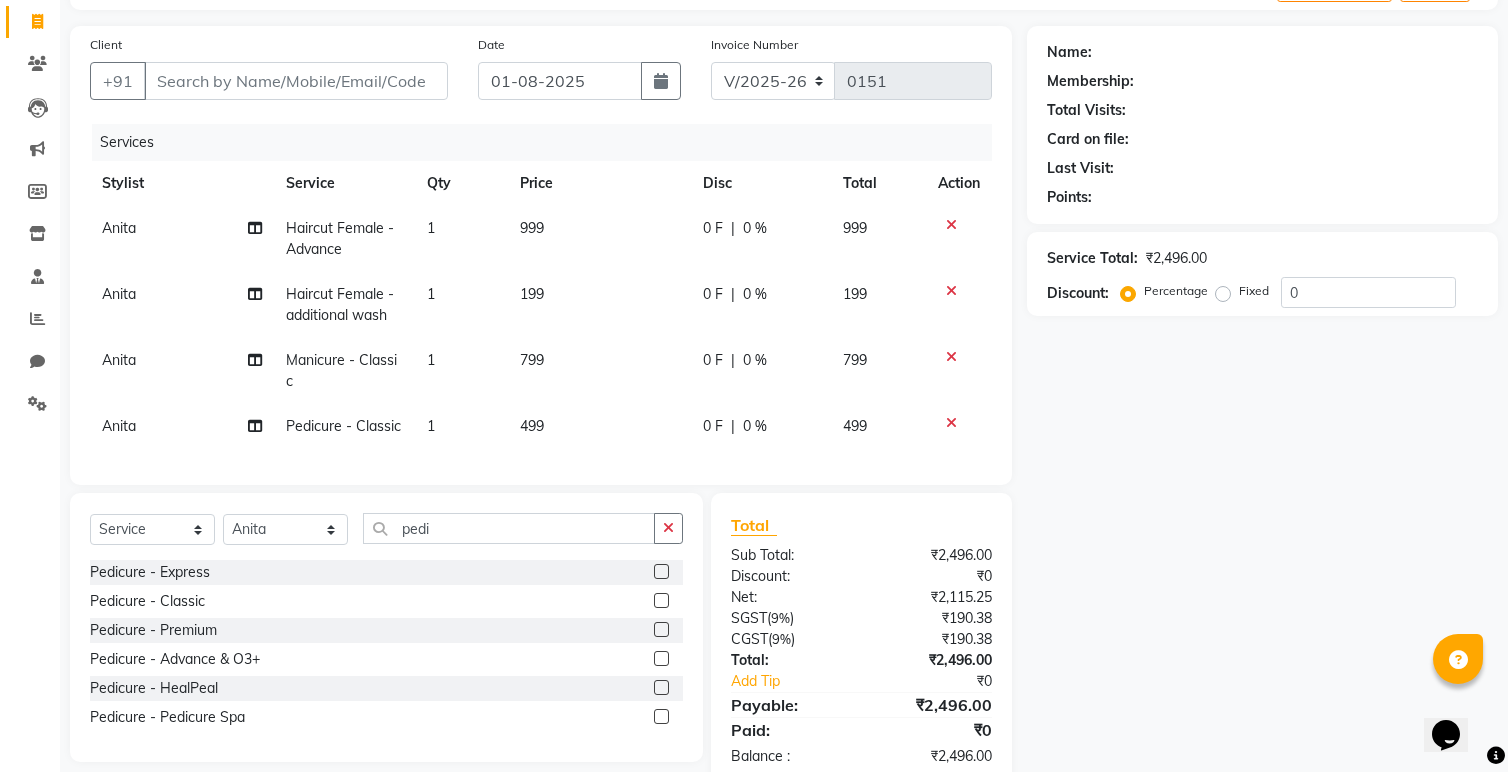 click on "[FIRST] Haircut Female - Advance 1 999 0 F | 0 % 999 [FIRST] Haircut Female - additional wash 1 199 0 F | 0 % 199 [FIRST] Manicure - Classic 1 799 0 F | 0 % 799 [FIRST] Pedicure - Classic 1 499 0 F | 0 % 499" 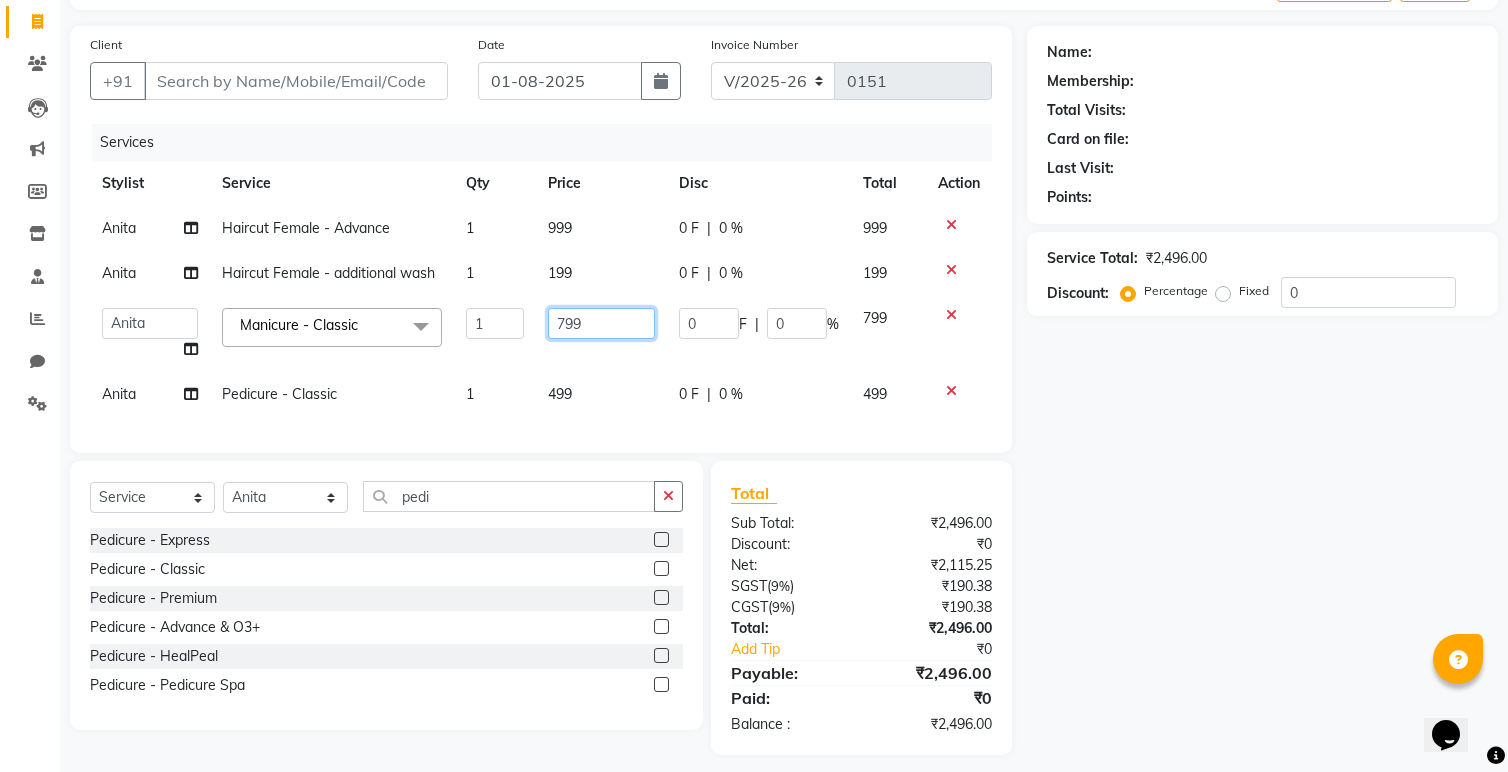 drag, startPoint x: 589, startPoint y: 318, endPoint x: 525, endPoint y: 328, distance: 64.77654 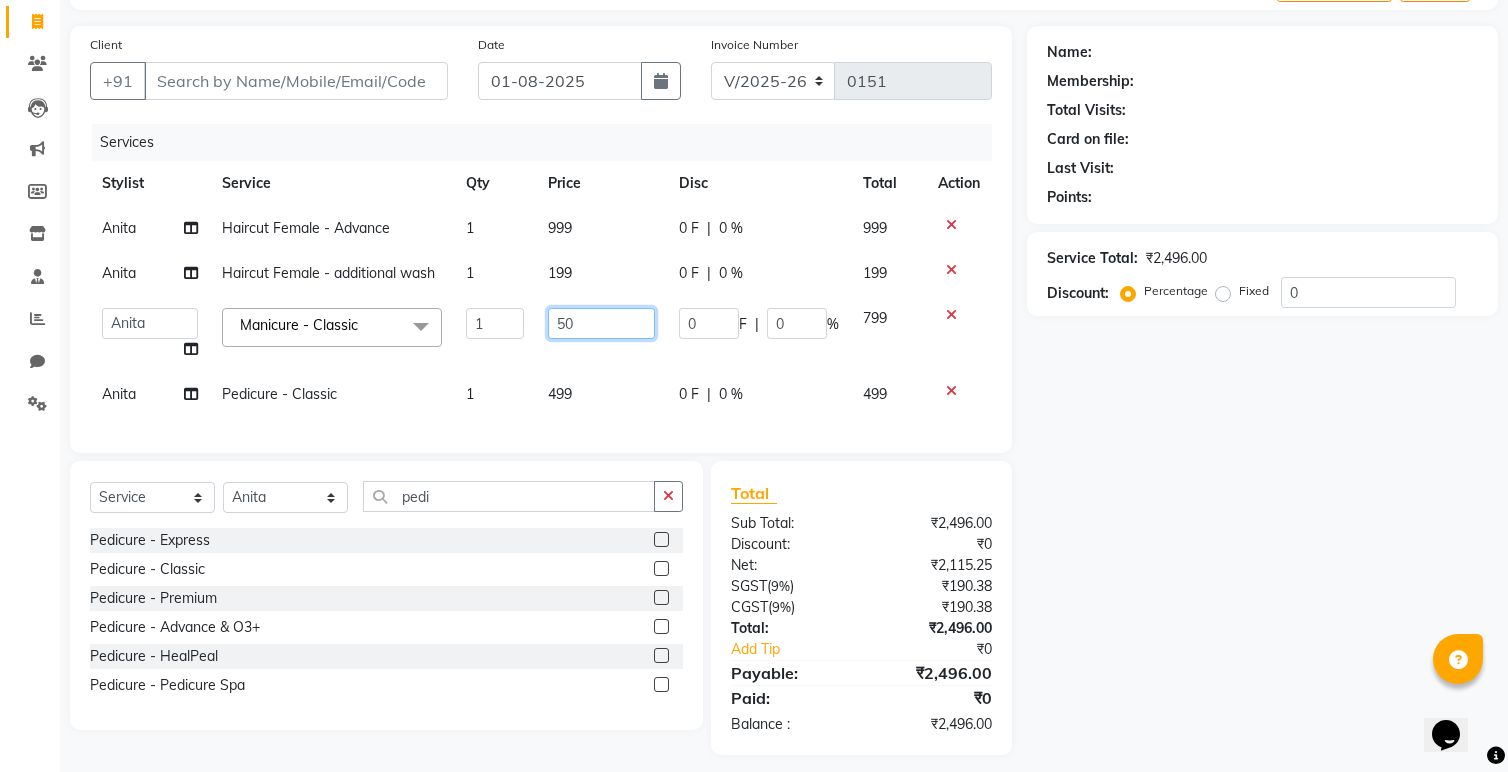 type on "500" 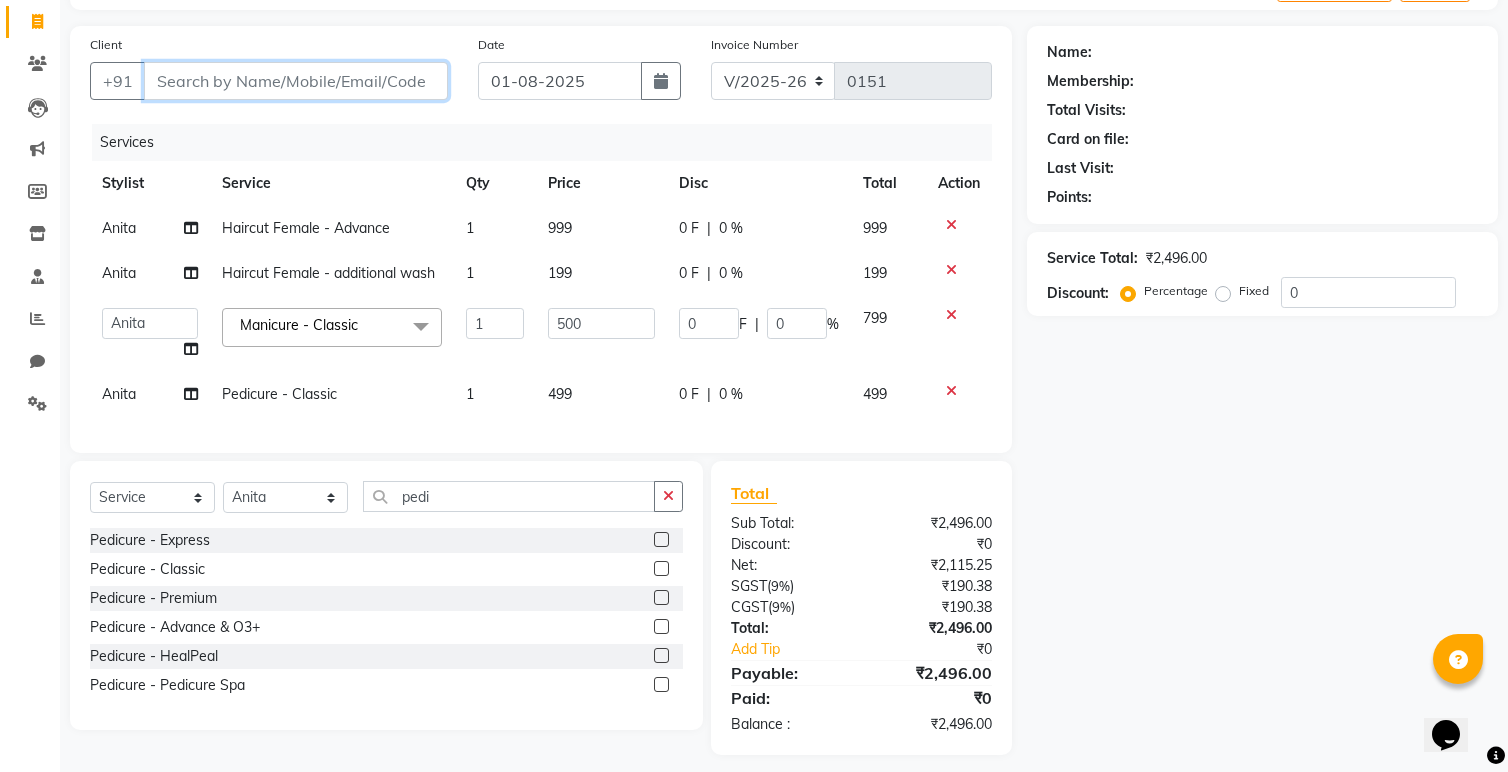 click on "Client" at bounding box center (296, 81) 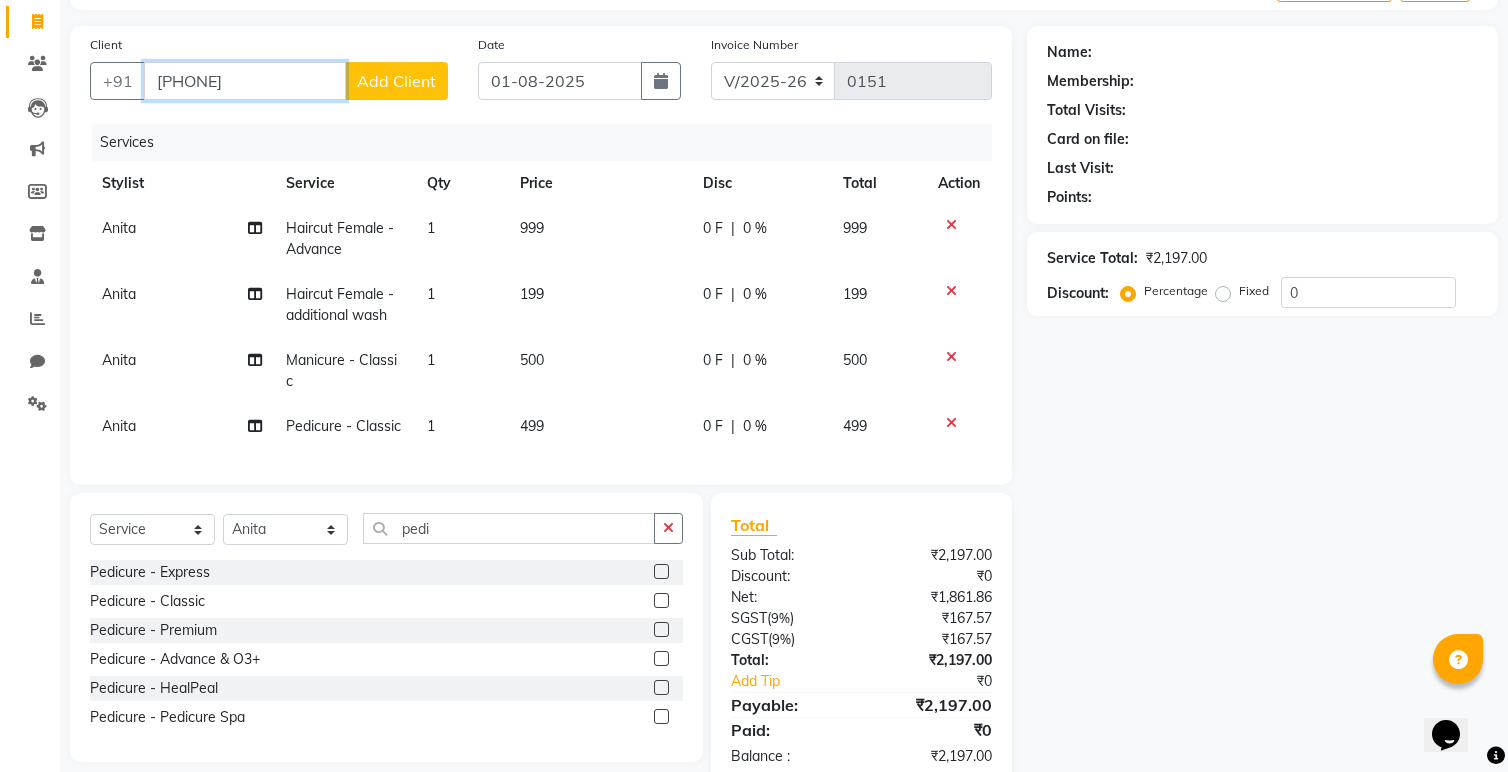 type on "[PHONE]" 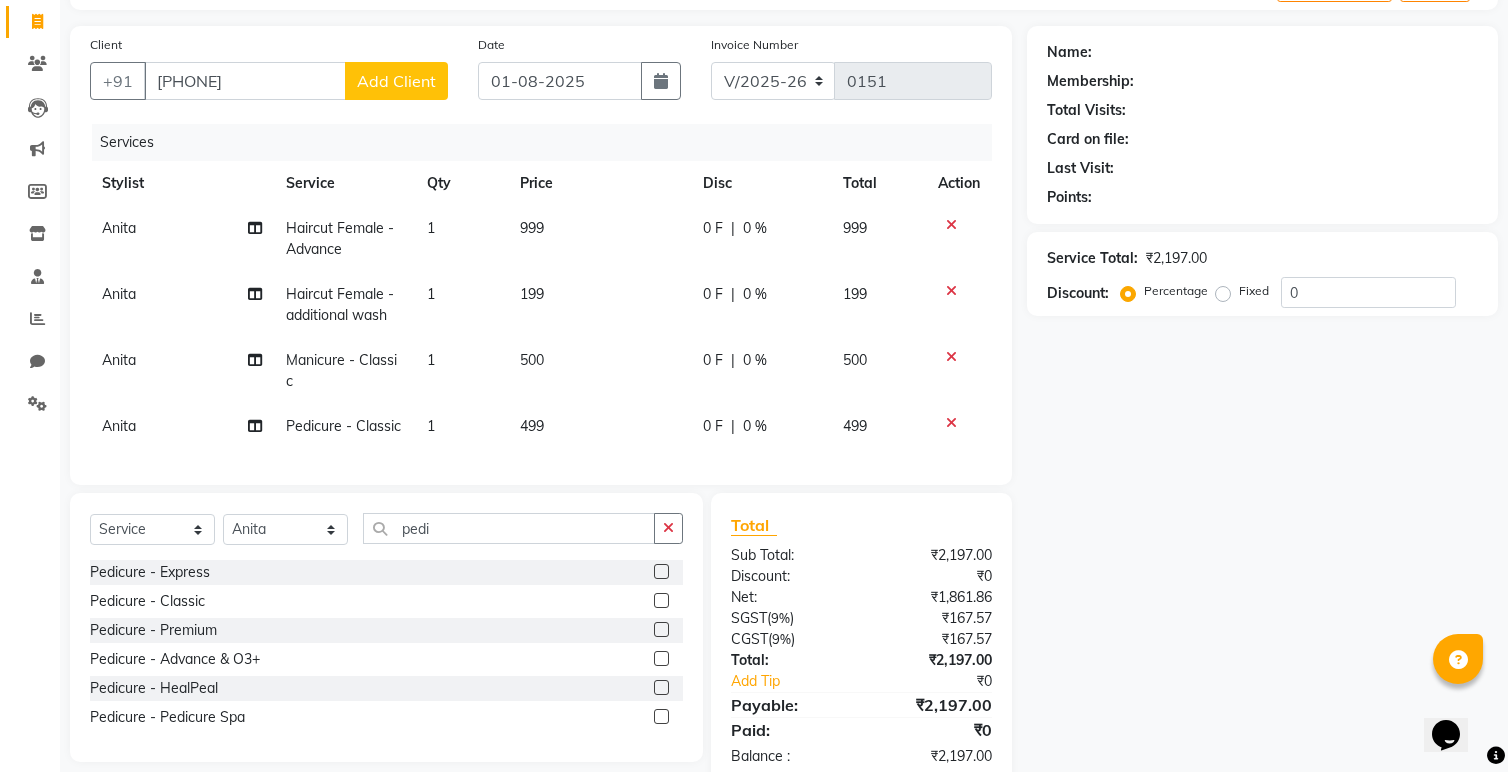 click on "Add Client" 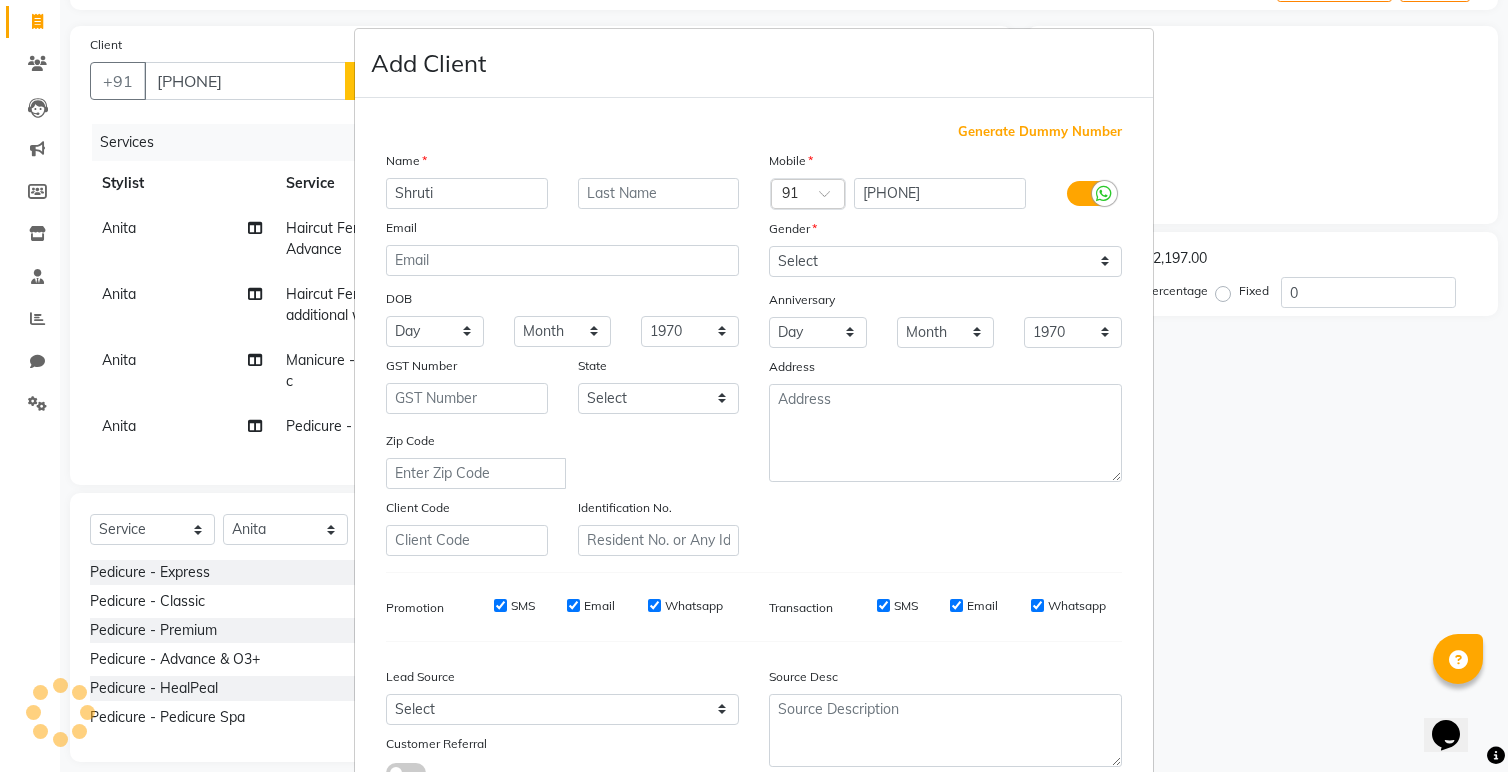 type on "Shruti" 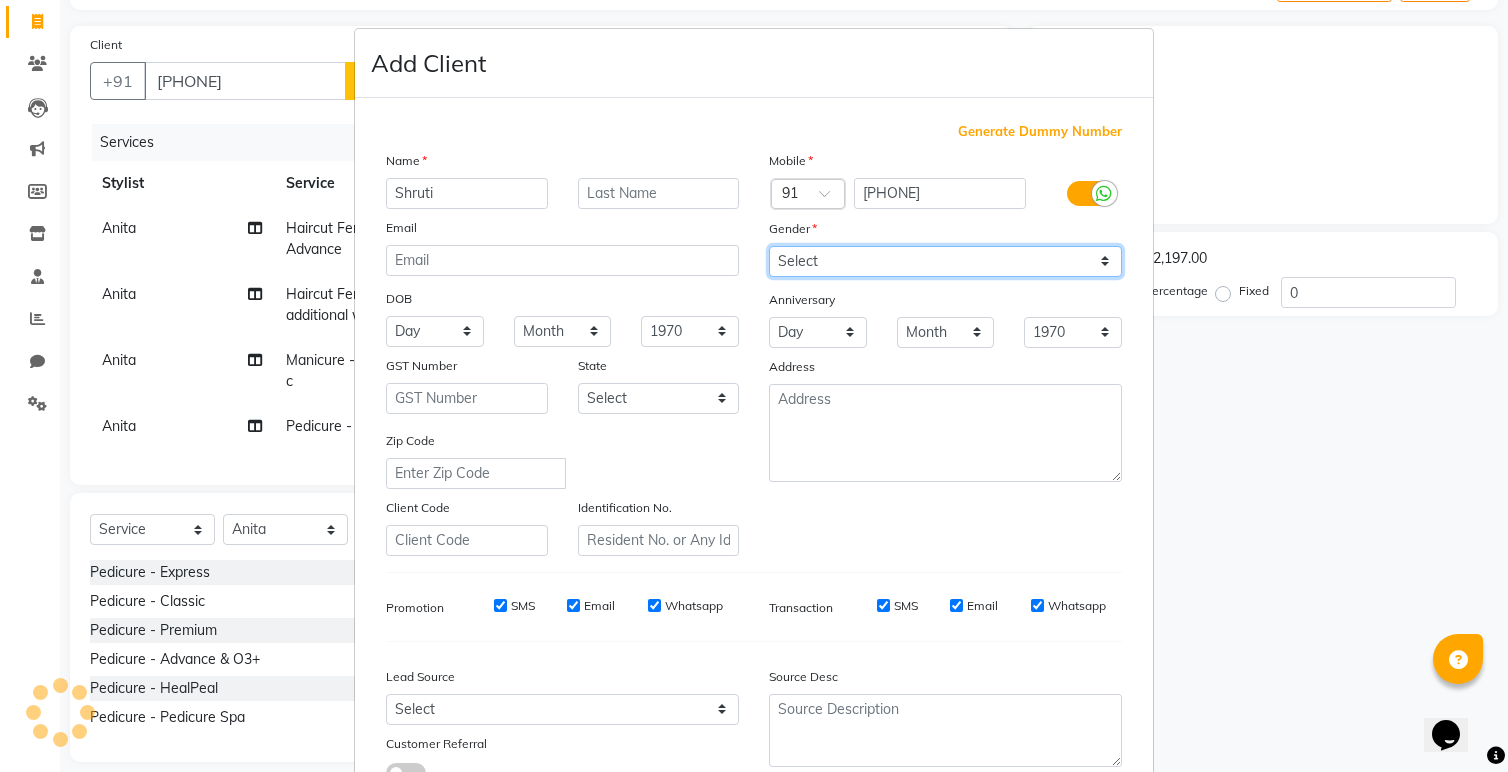 click on "Select Male Female Other Prefer Not To Say" at bounding box center (945, 261) 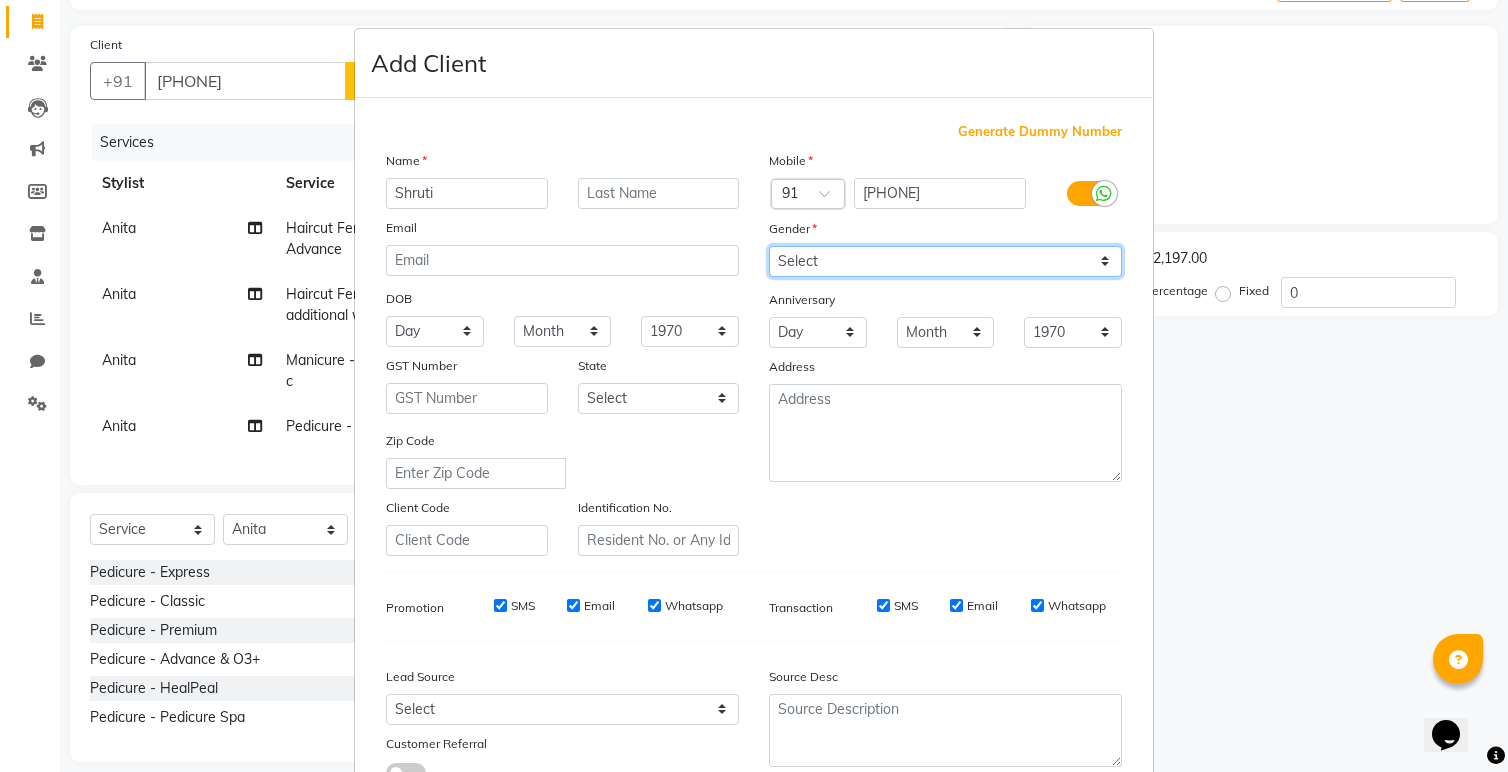 select on "female" 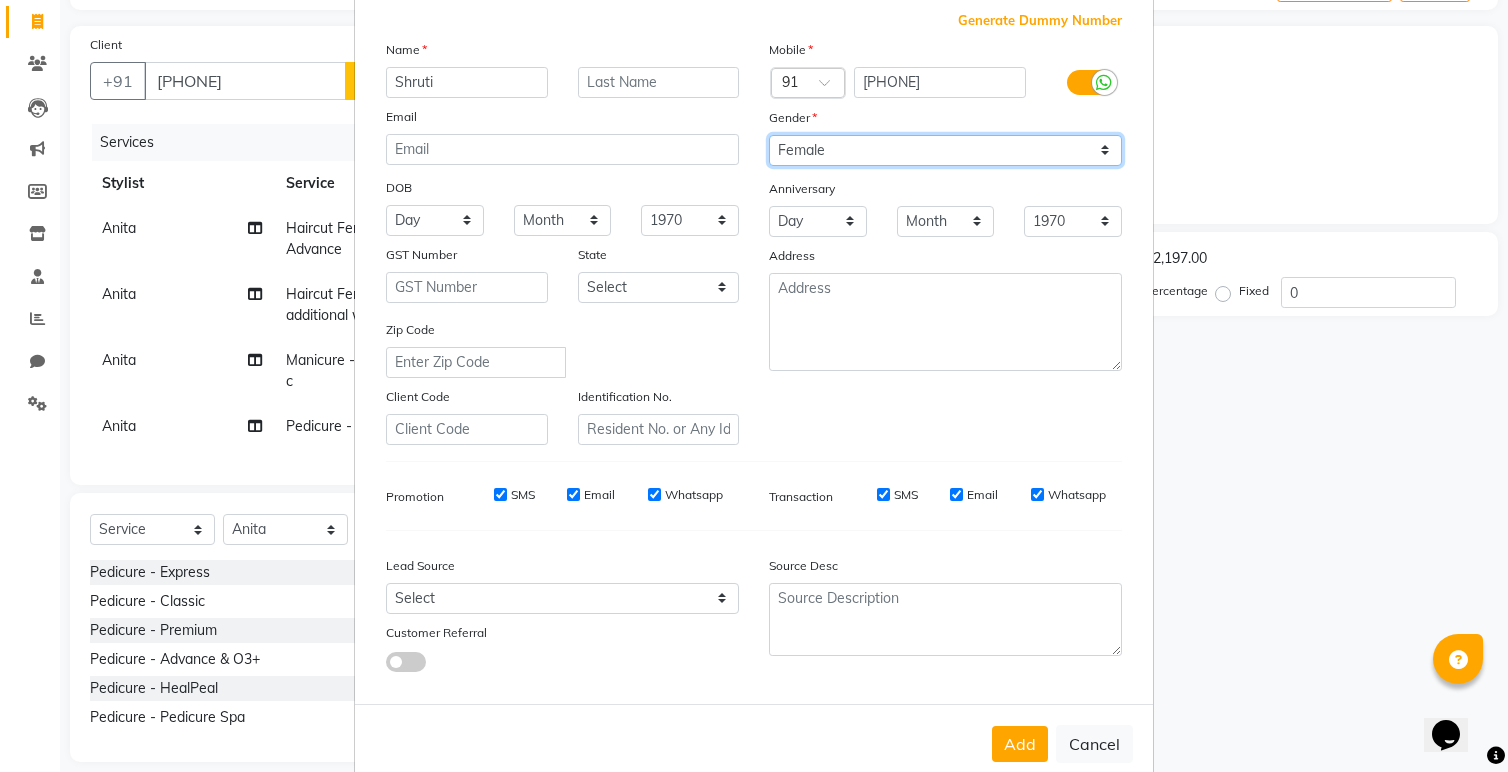 scroll, scrollTop: 150, scrollLeft: 0, axis: vertical 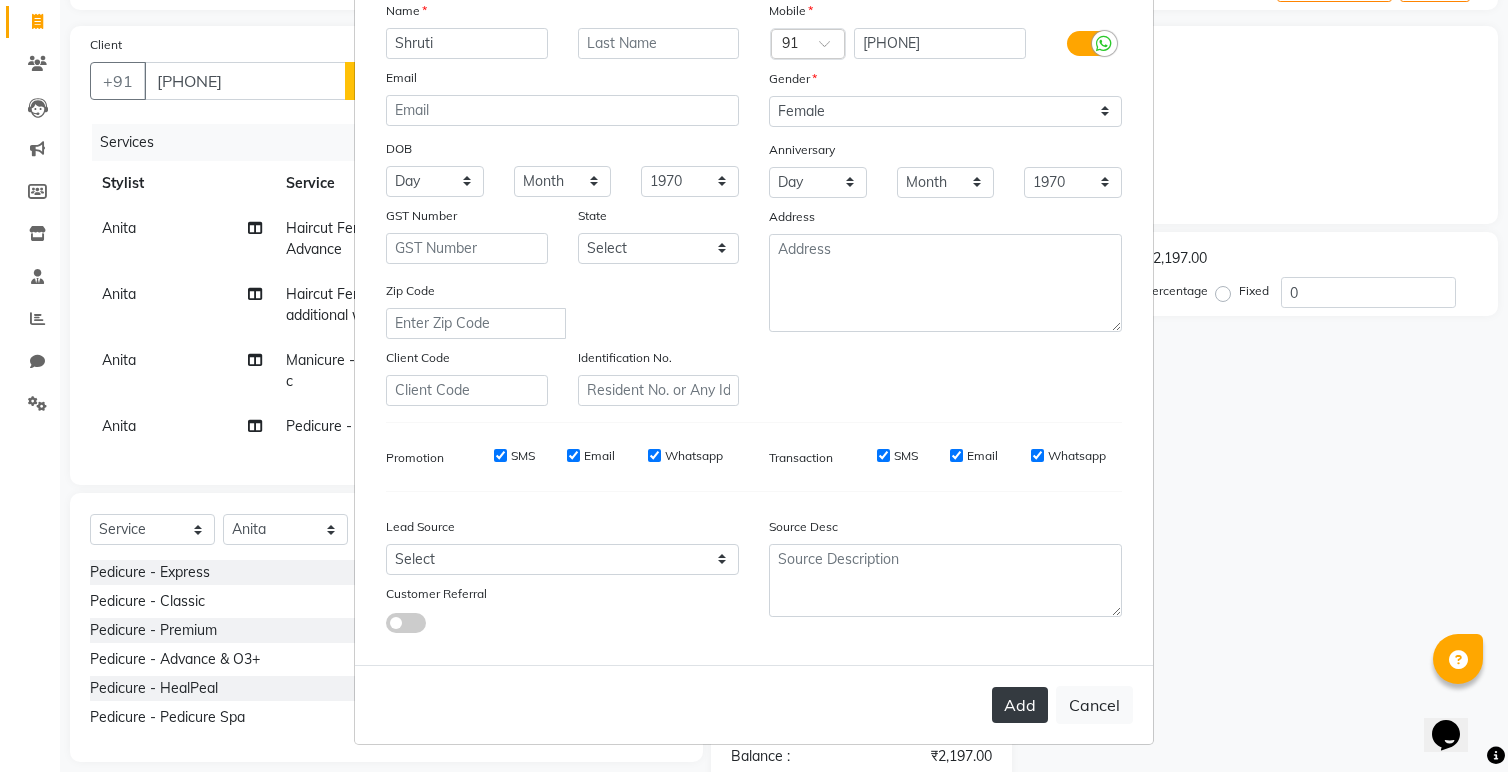 click on "Add" at bounding box center [1020, 705] 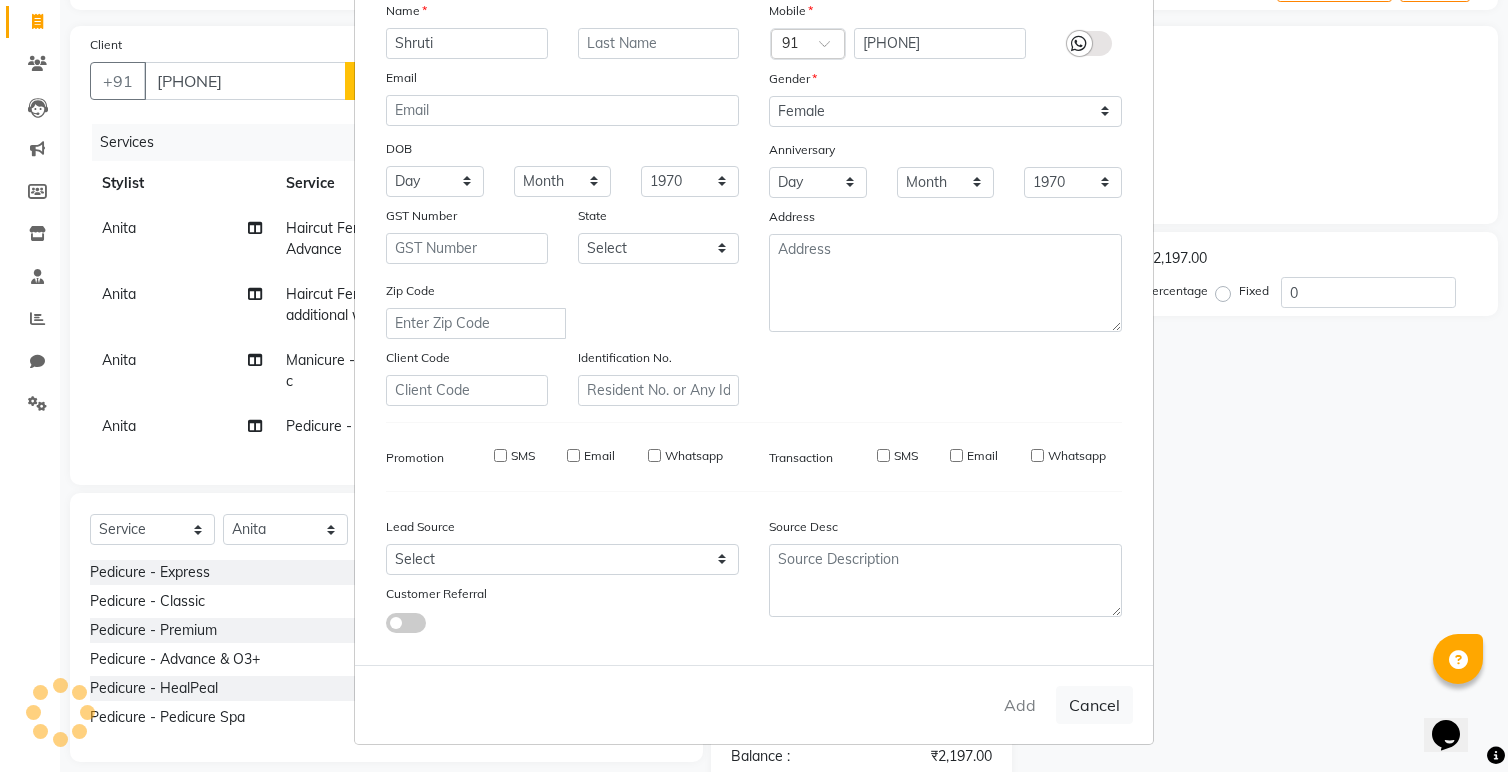 type 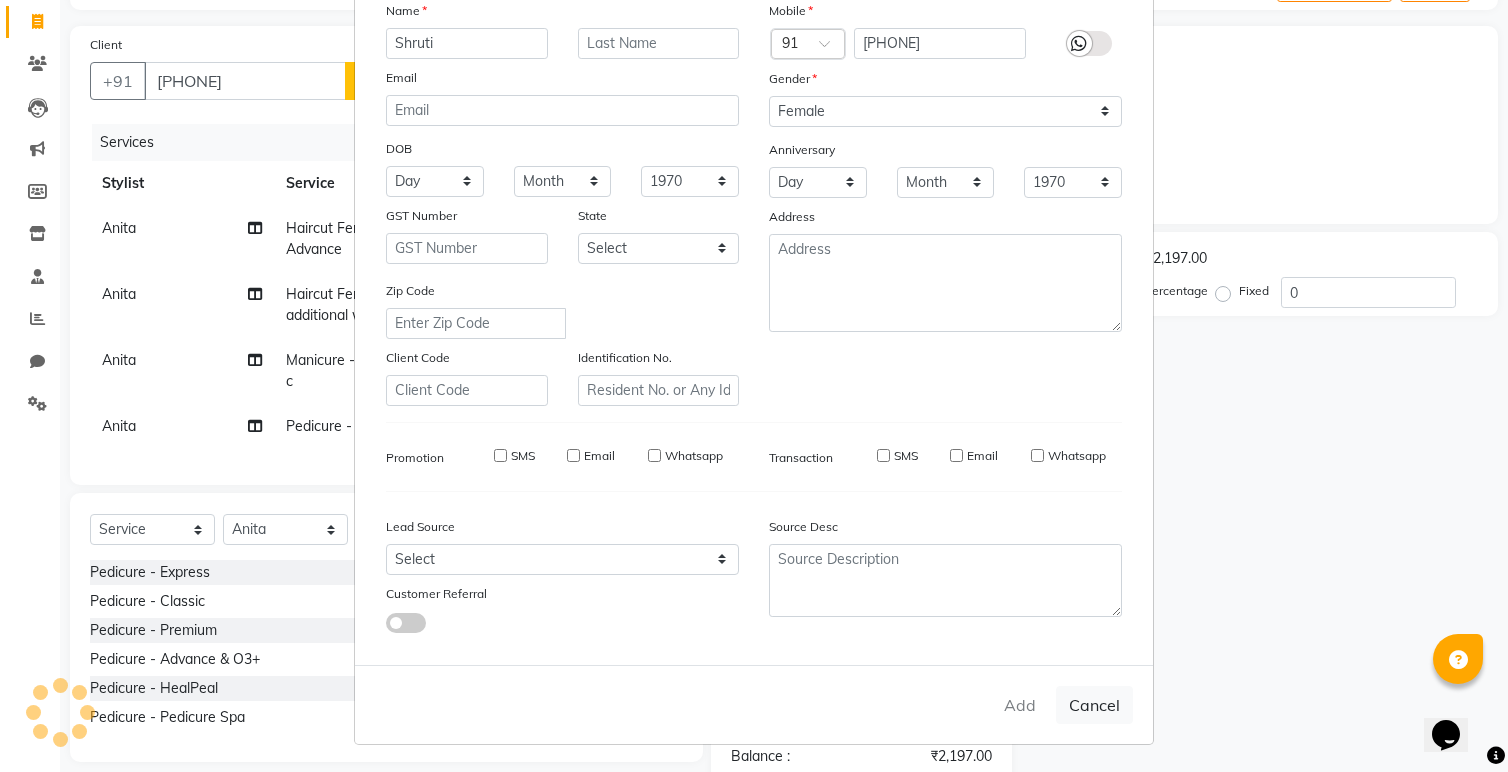 select 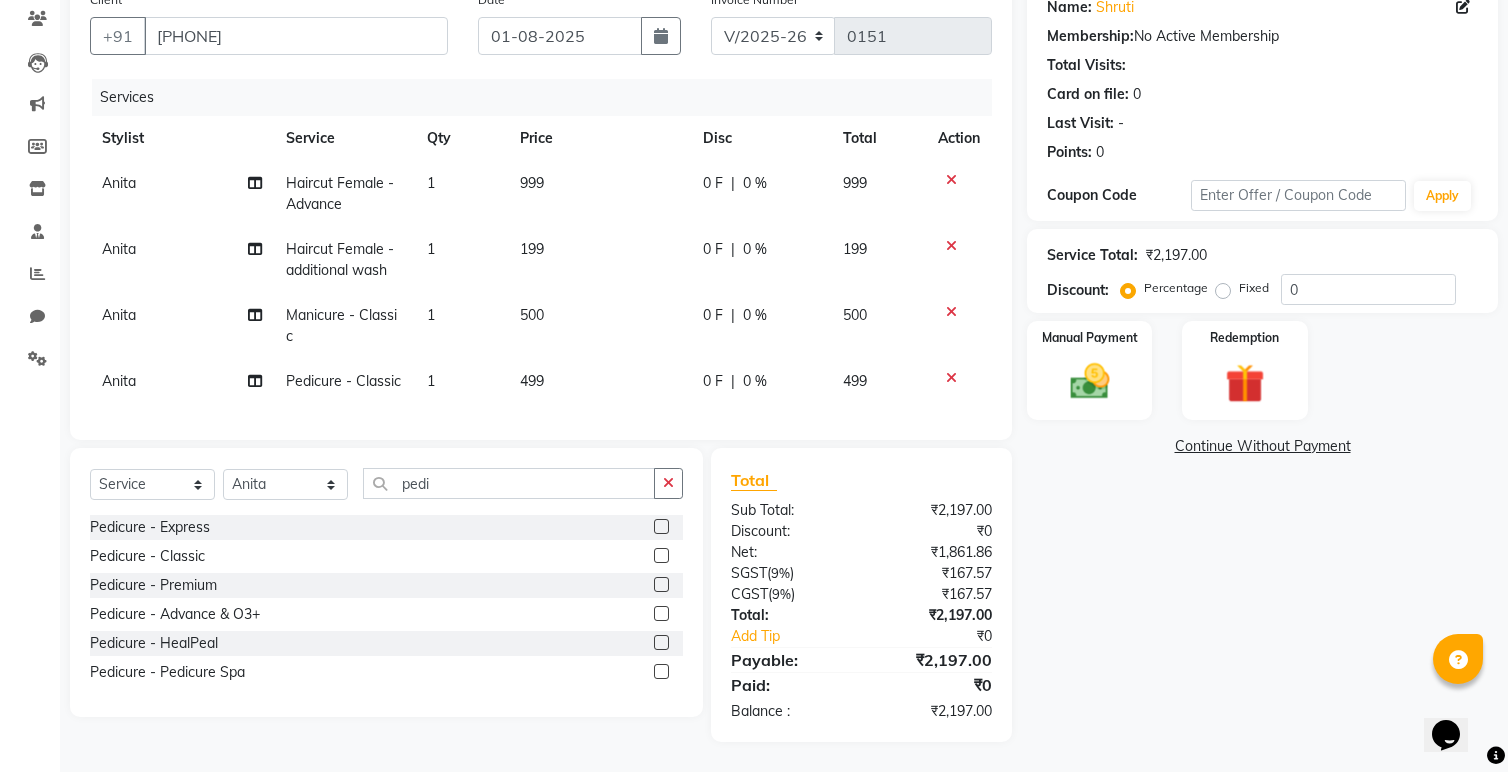 scroll, scrollTop: 168, scrollLeft: 0, axis: vertical 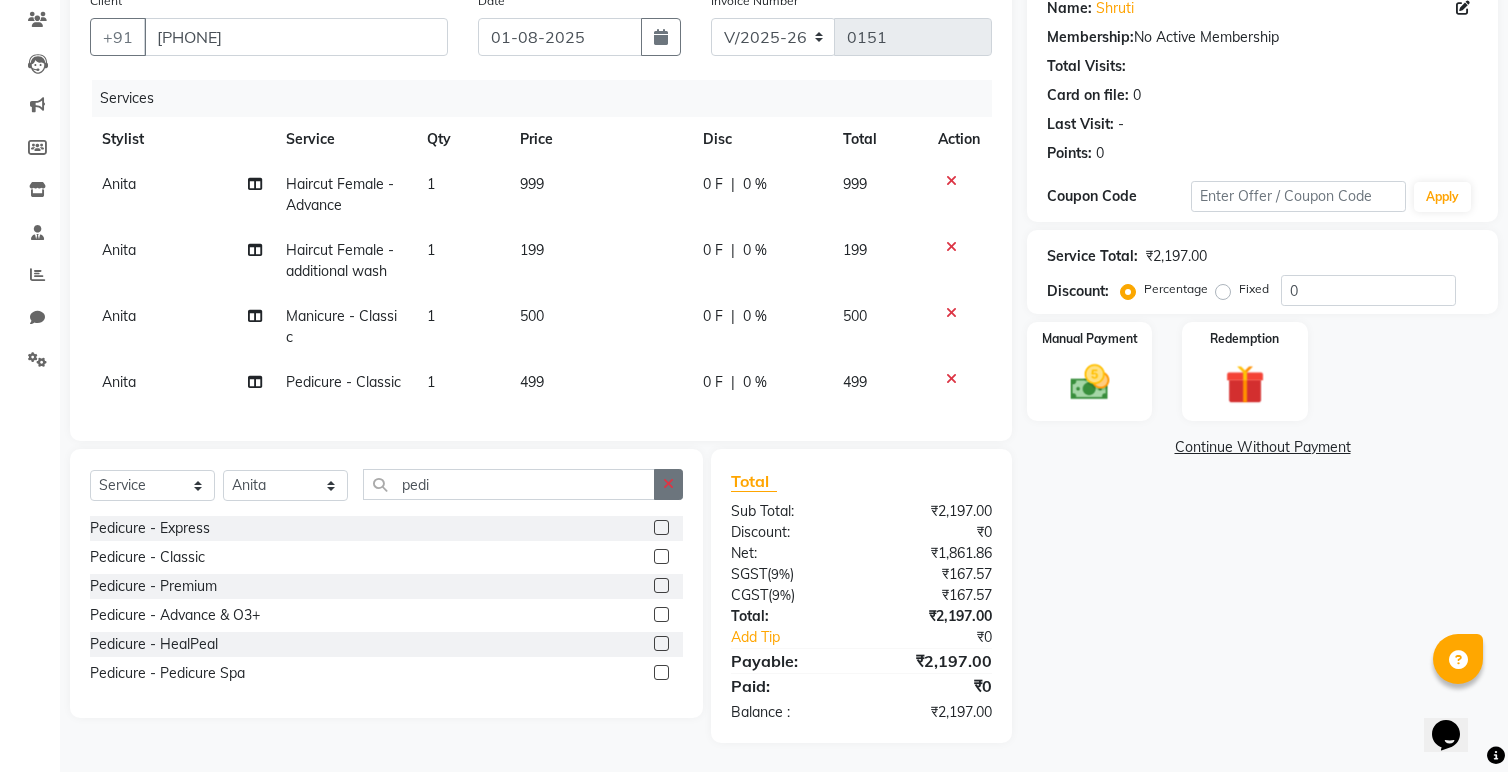 click 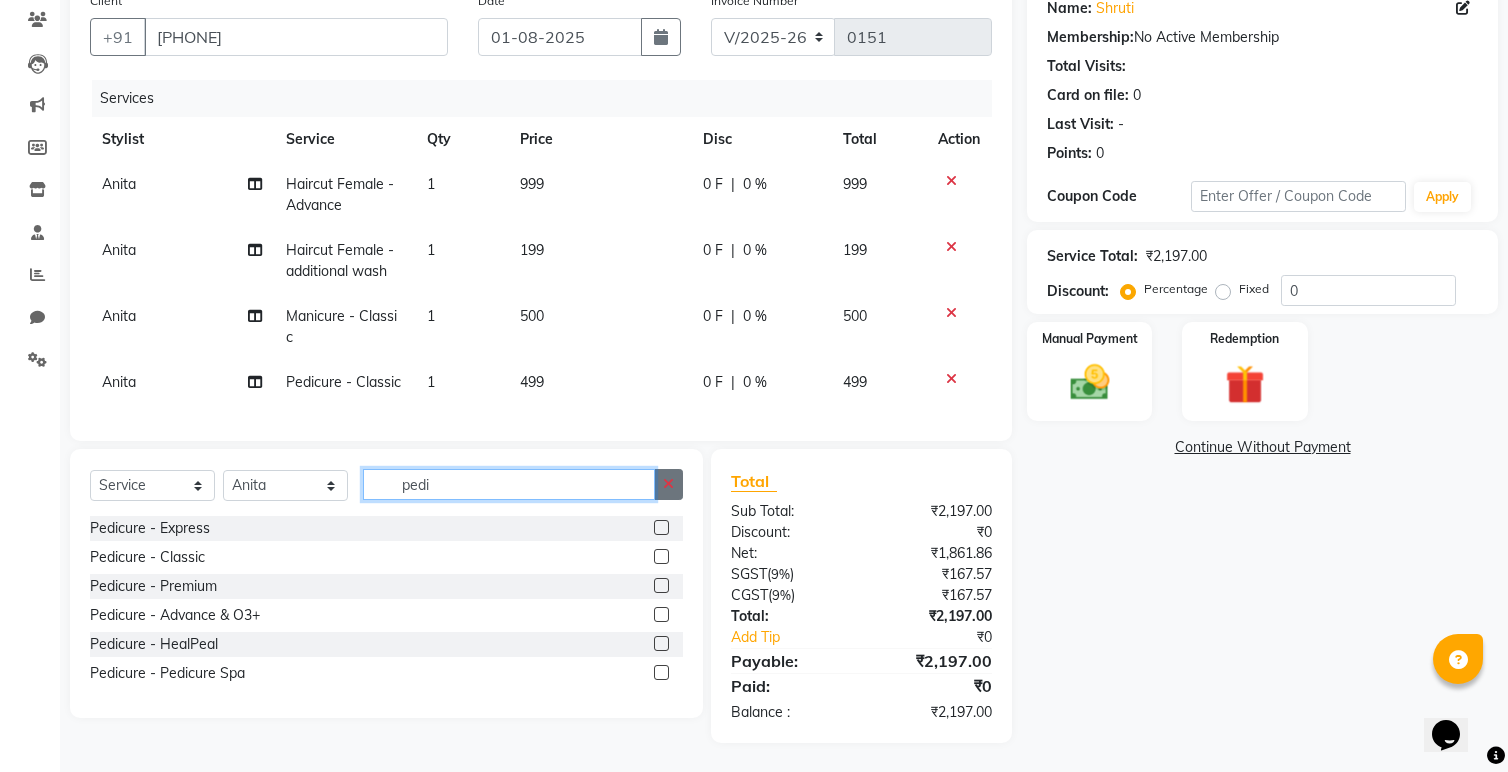 type 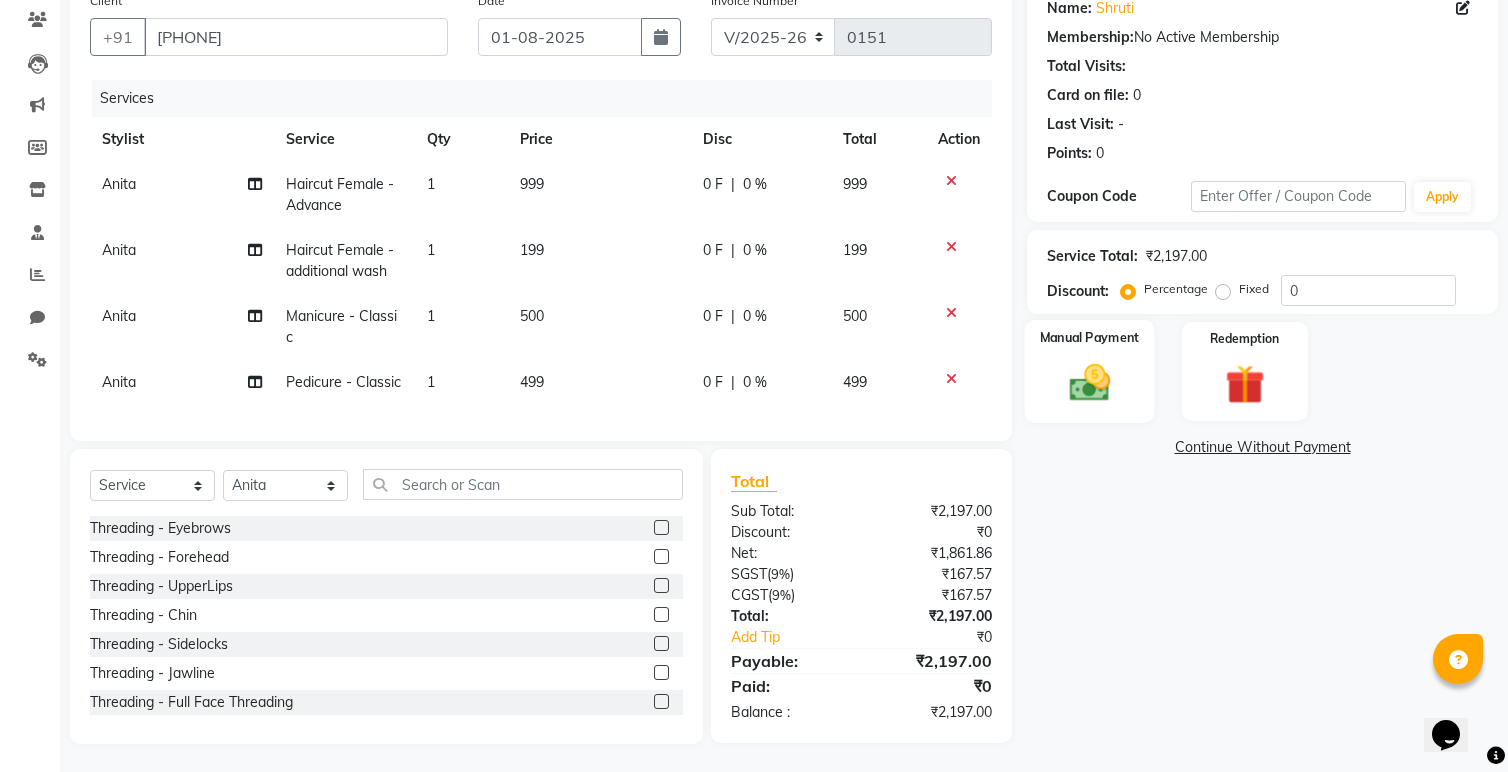click 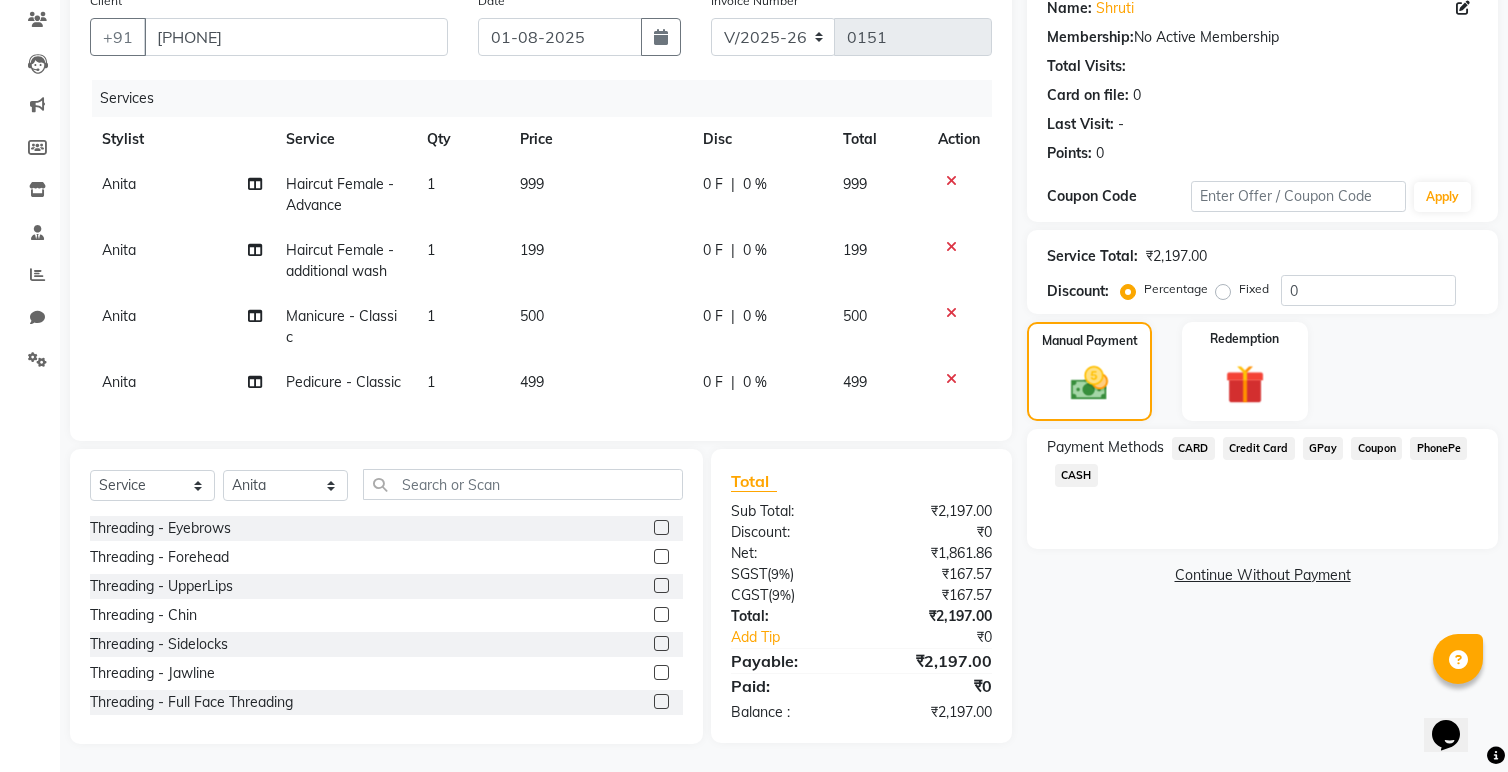click on "GPay" 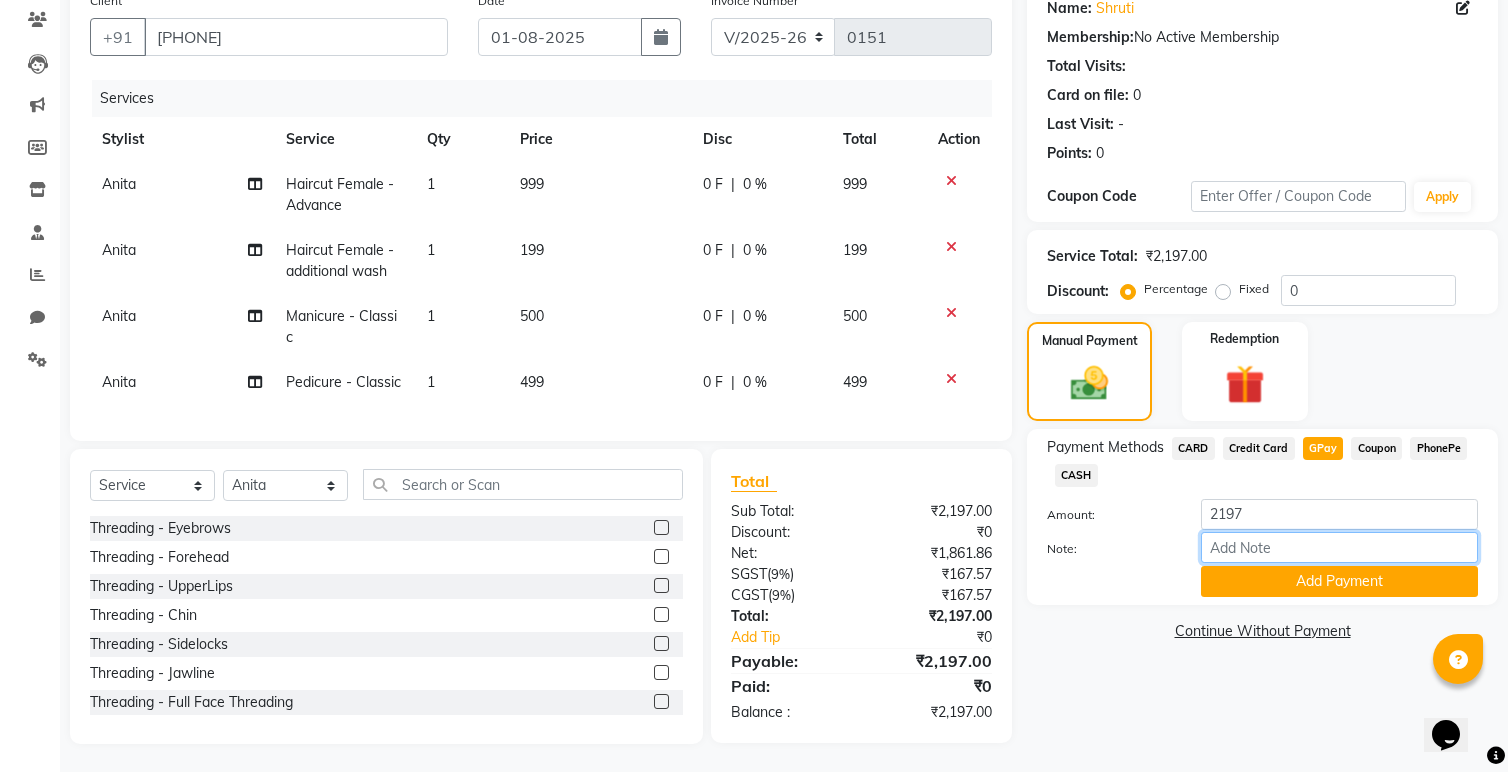 click on "Note:" at bounding box center [1339, 547] 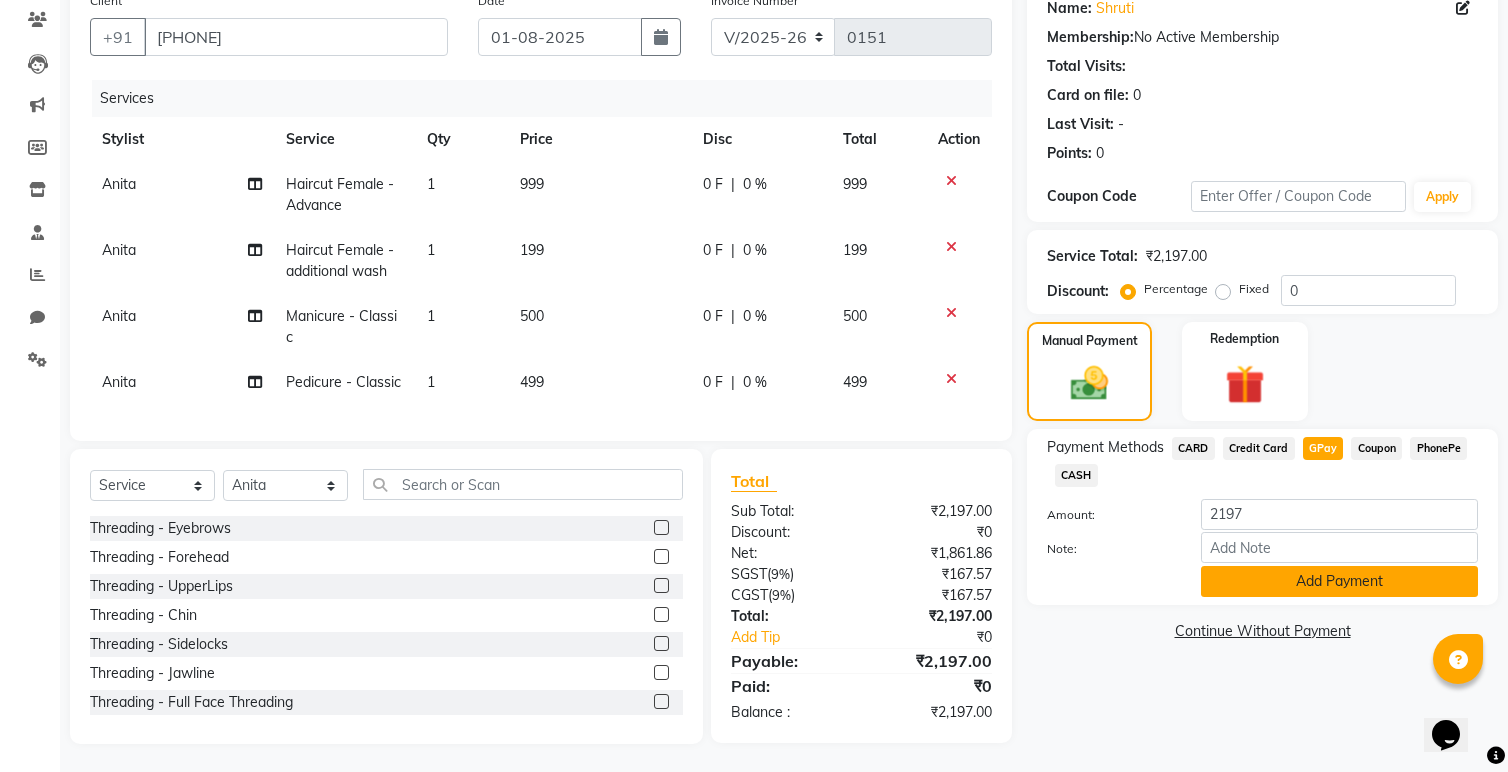 click on "Add Payment" 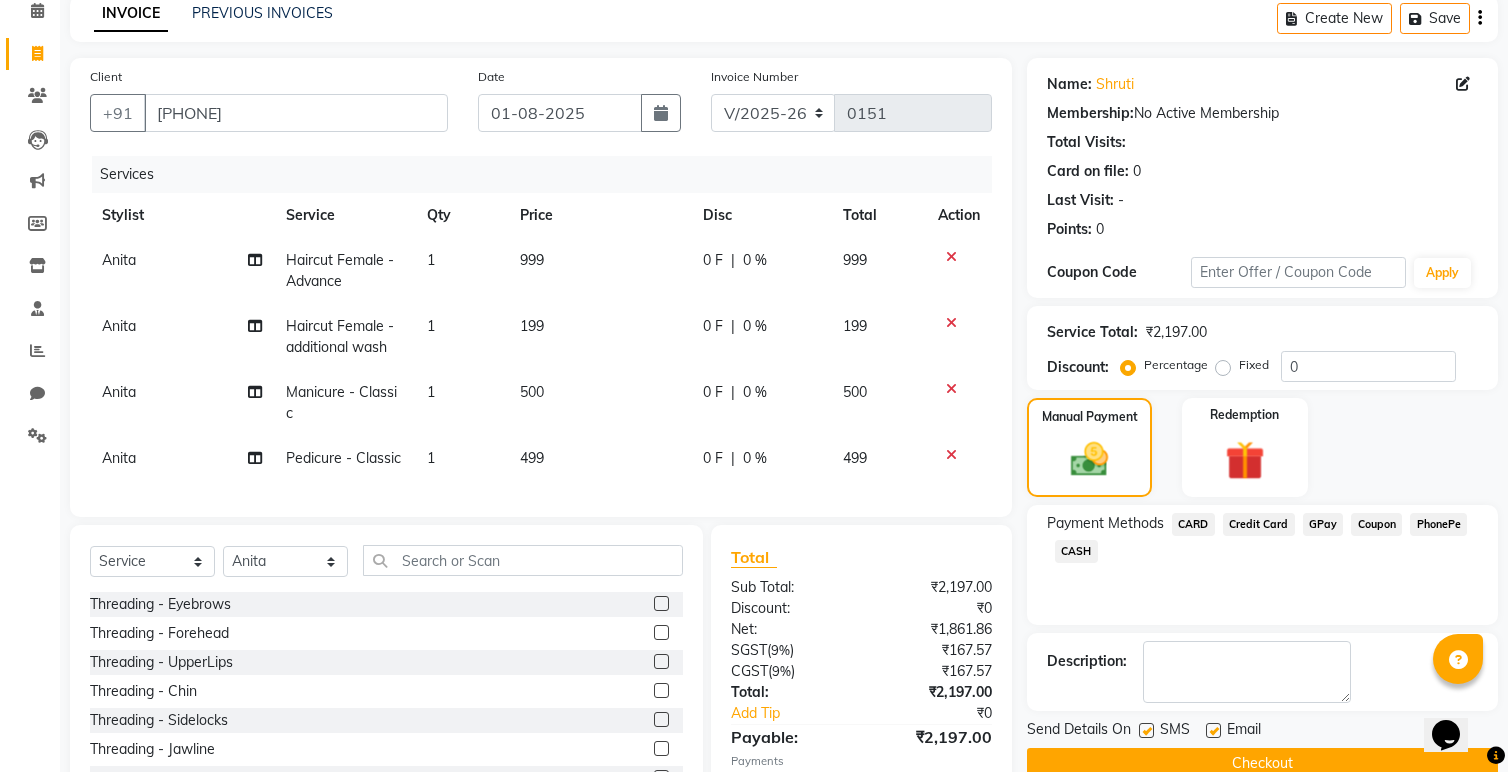 scroll, scrollTop: 84, scrollLeft: 0, axis: vertical 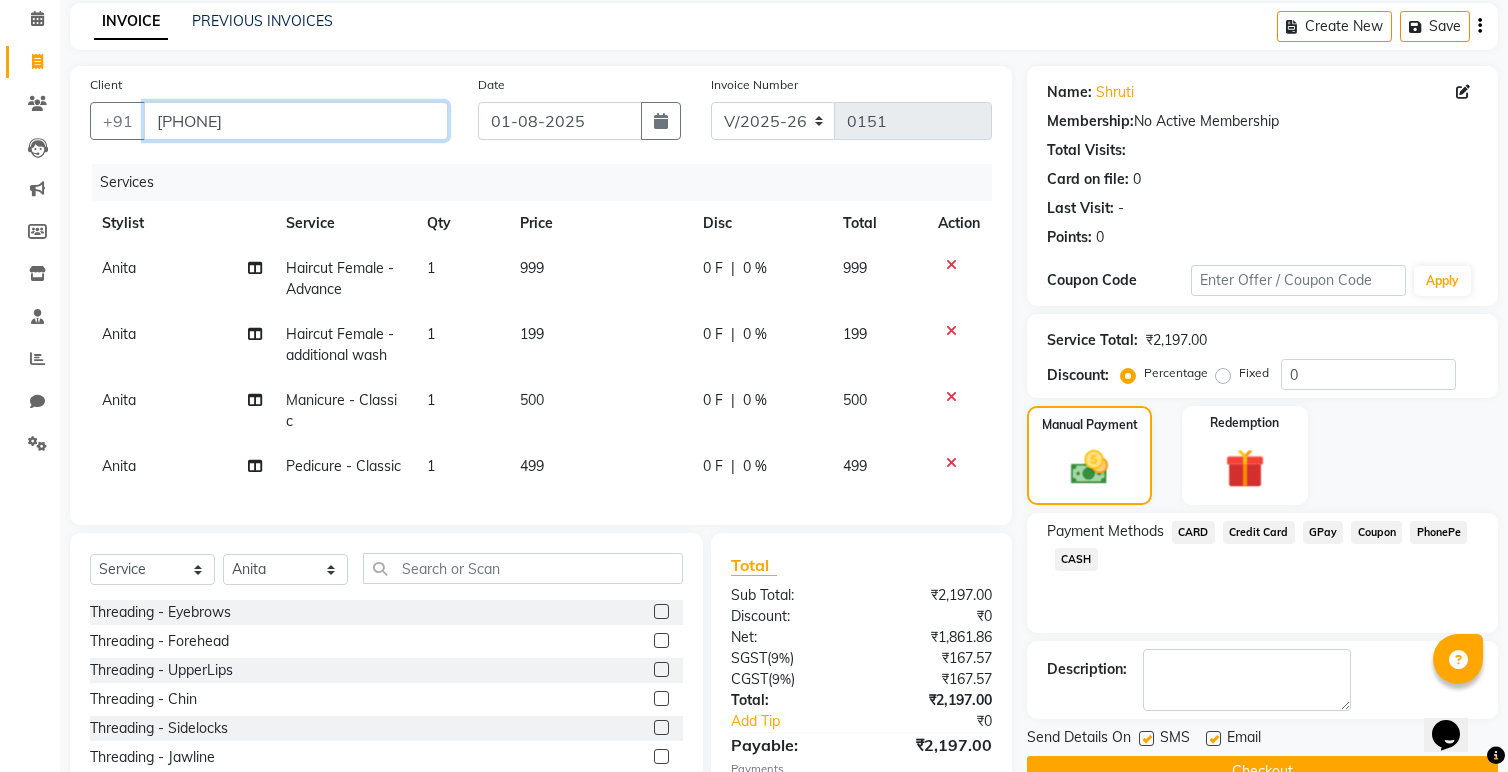 drag, startPoint x: 260, startPoint y: 123, endPoint x: 148, endPoint y: 124, distance: 112.00446 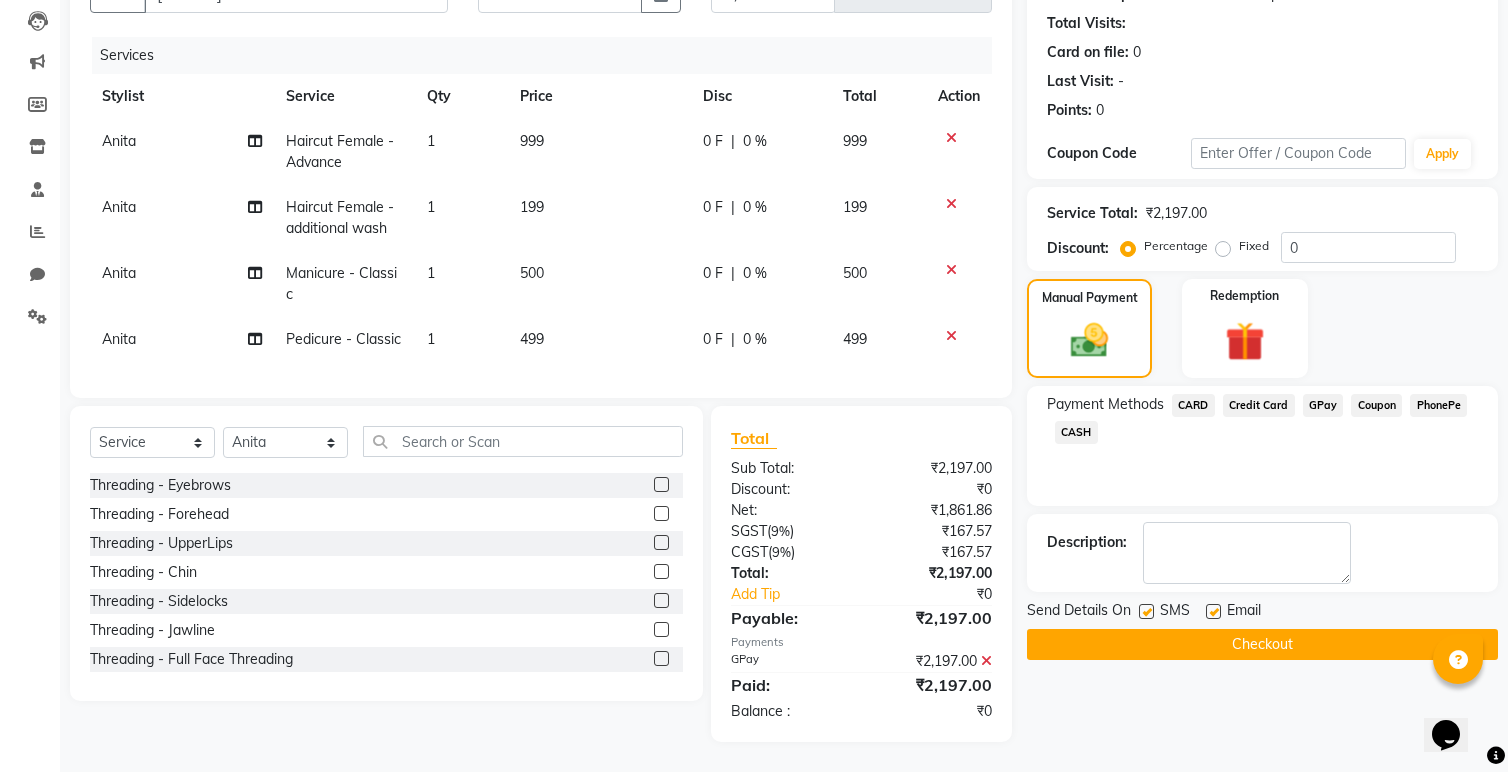 click on "Checkout" 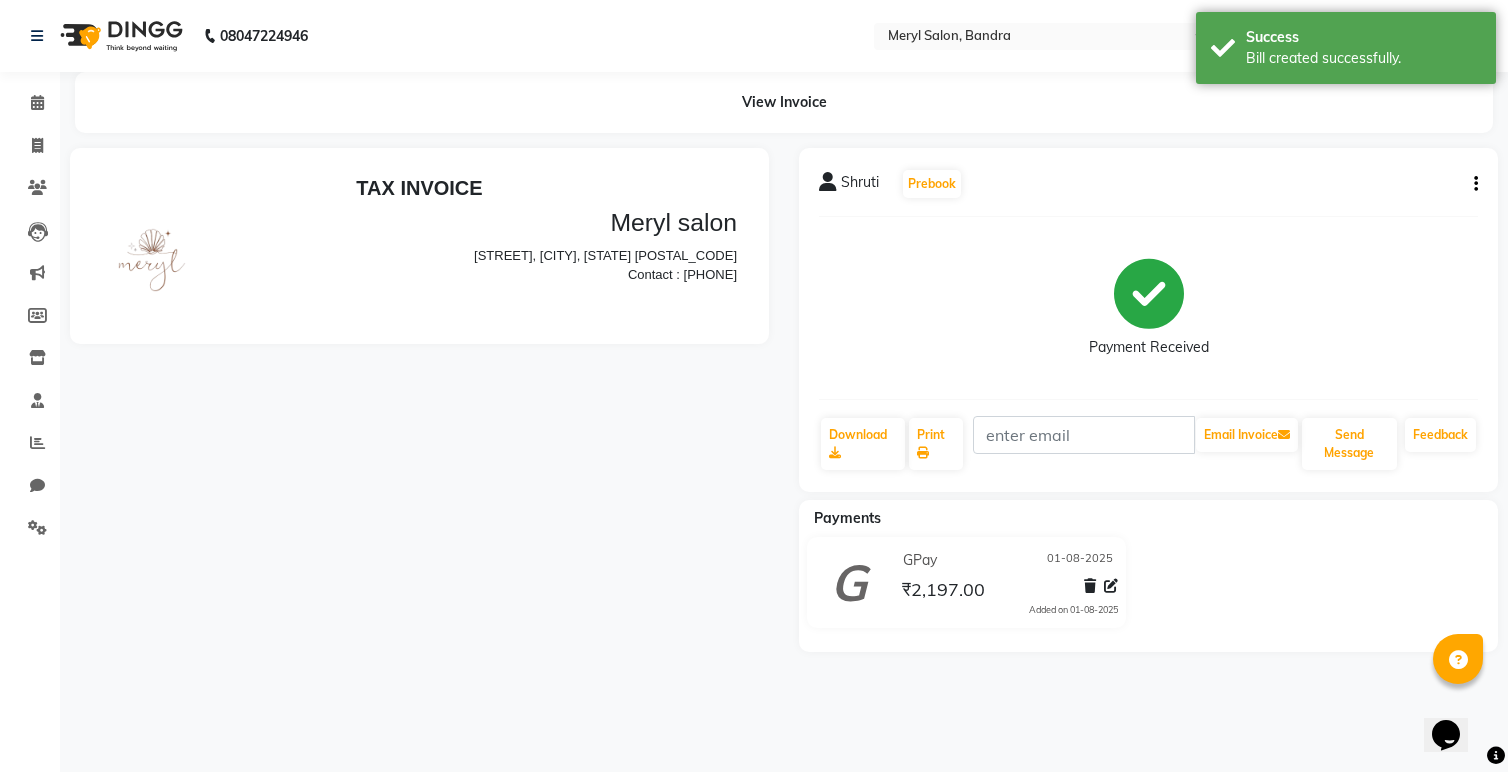 scroll, scrollTop: 0, scrollLeft: 0, axis: both 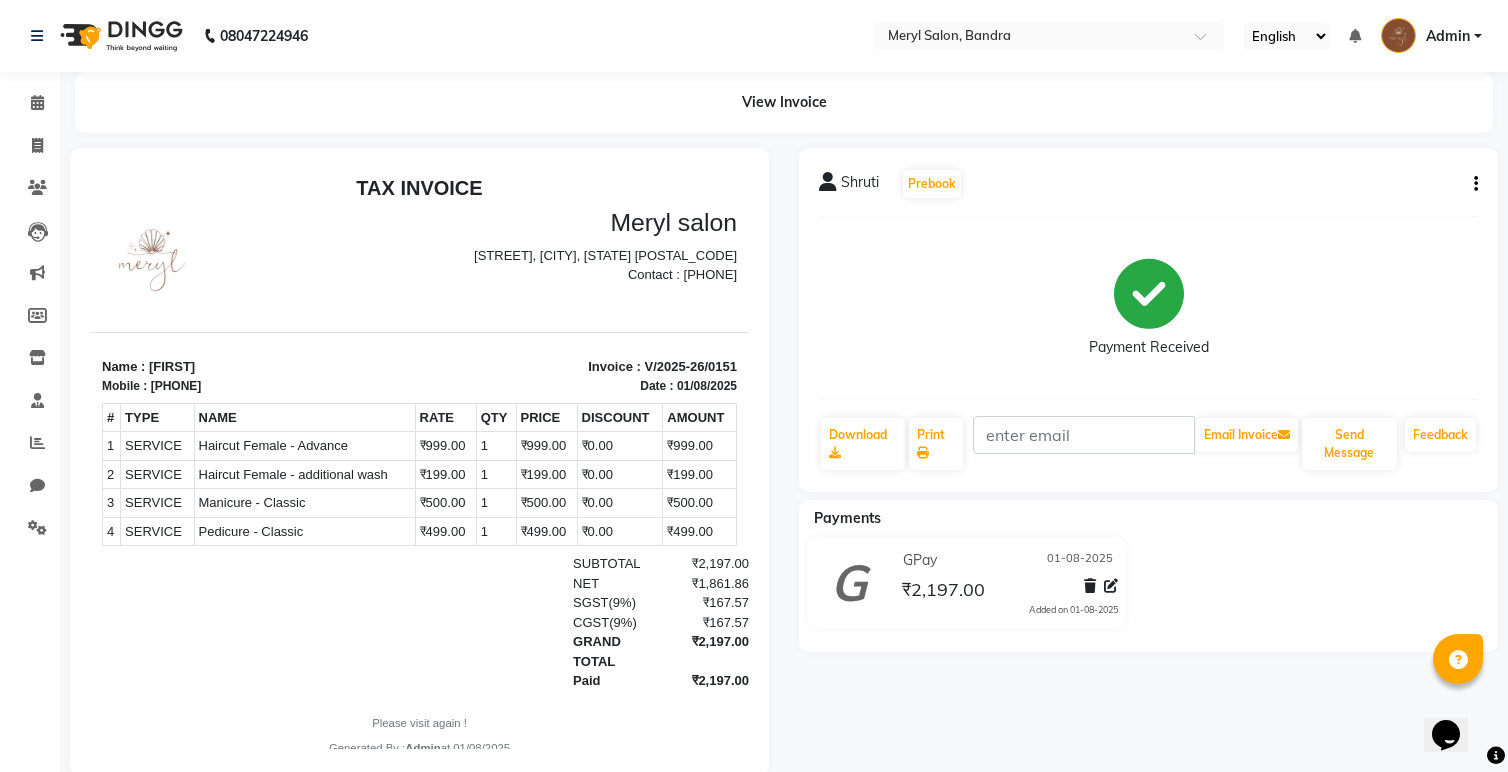 drag, startPoint x: 159, startPoint y: 384, endPoint x: 254, endPoint y: 383, distance: 95.005264 